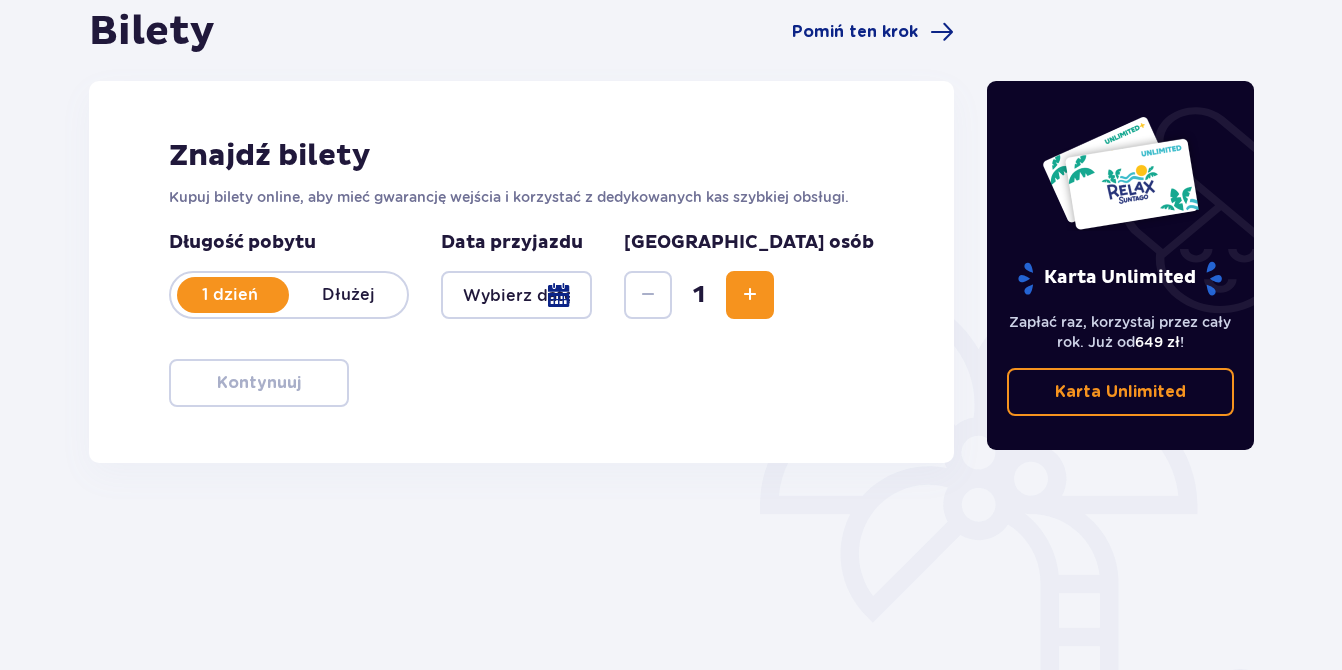 scroll, scrollTop: 211, scrollLeft: 0, axis: vertical 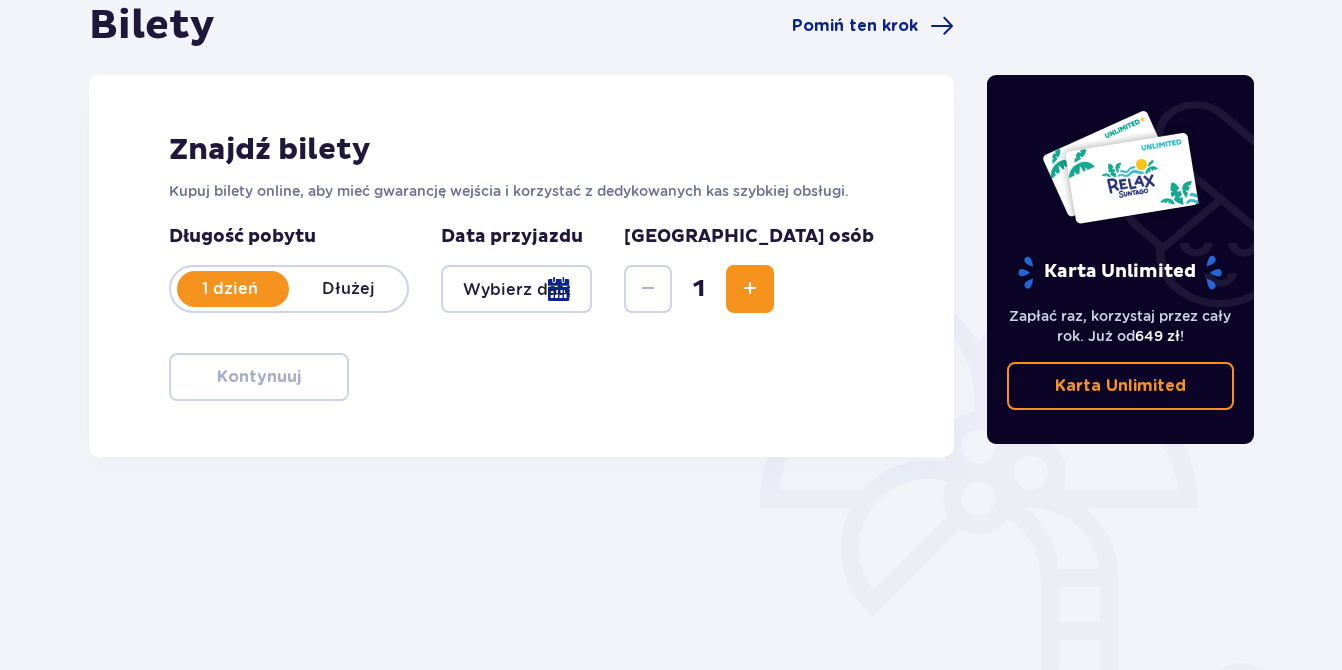 click at bounding box center (750, 289) 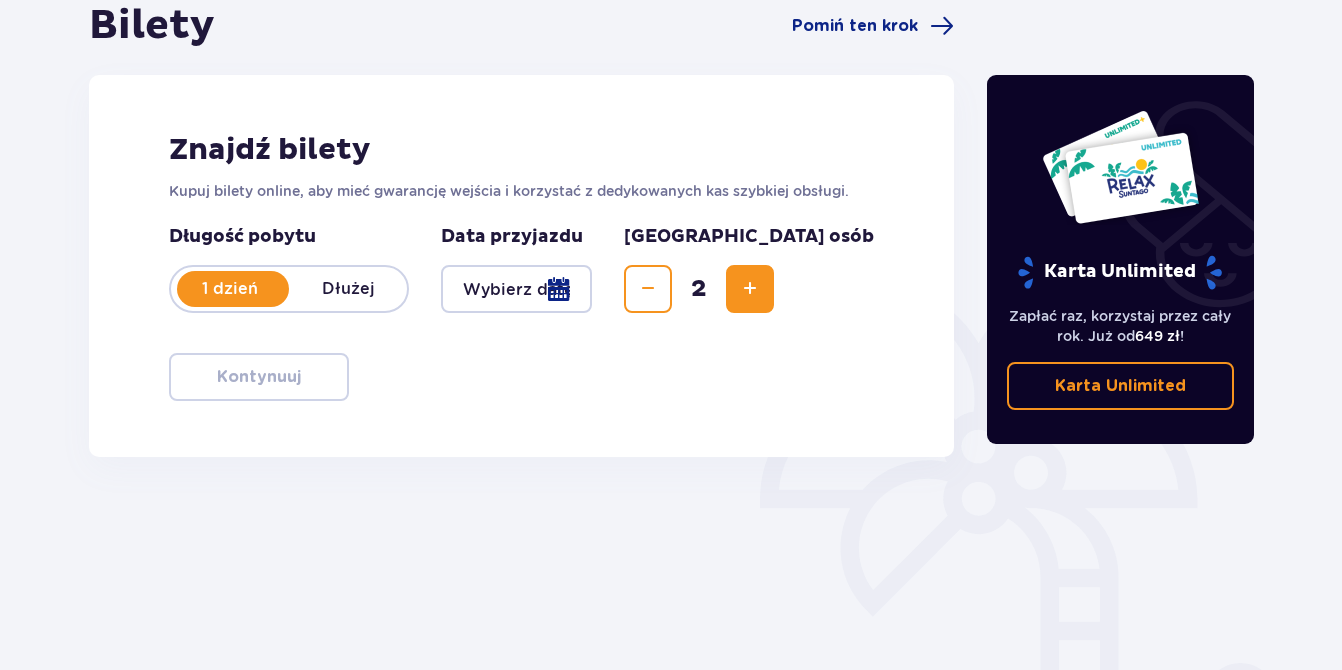 click at bounding box center (516, 289) 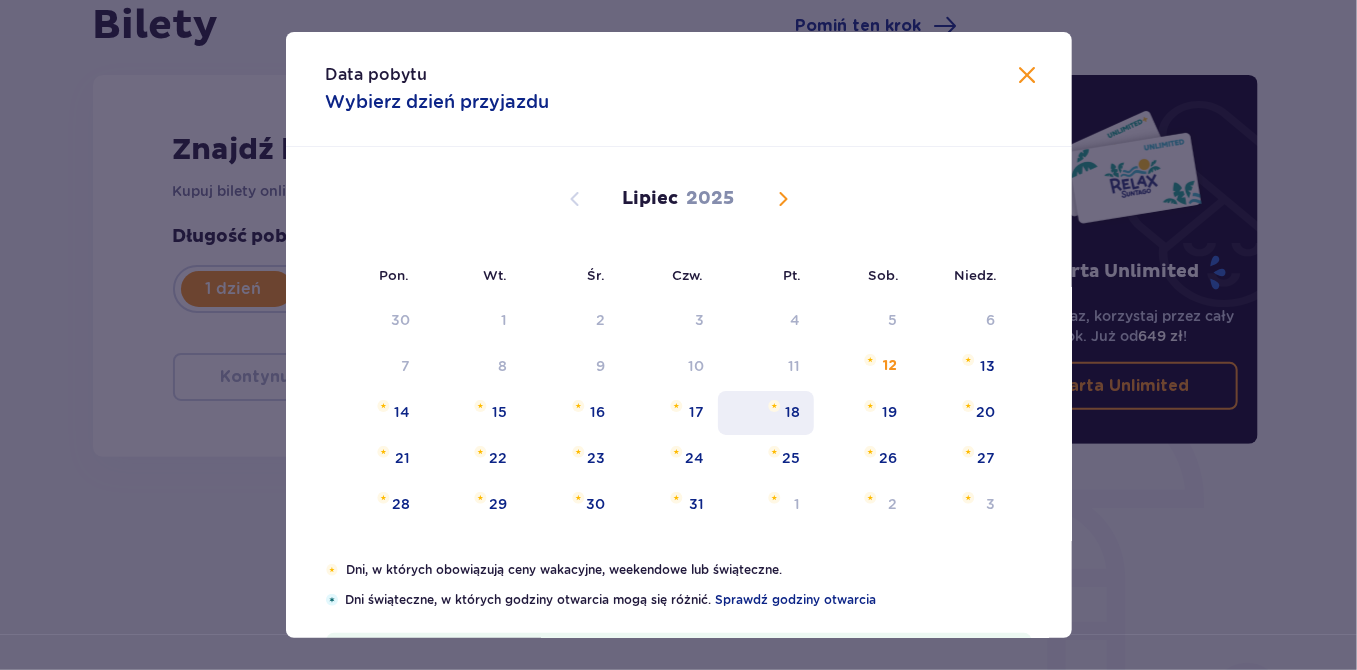click on "18" at bounding box center (792, 412) 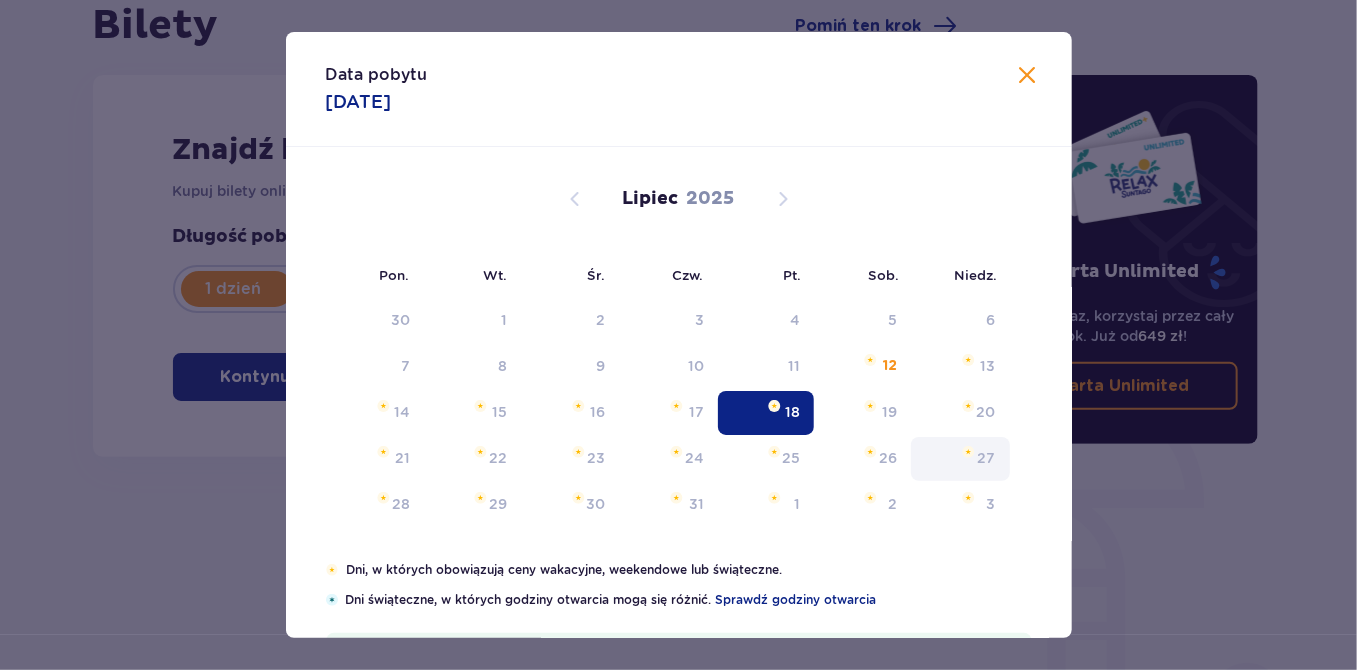 type on "[DATE]" 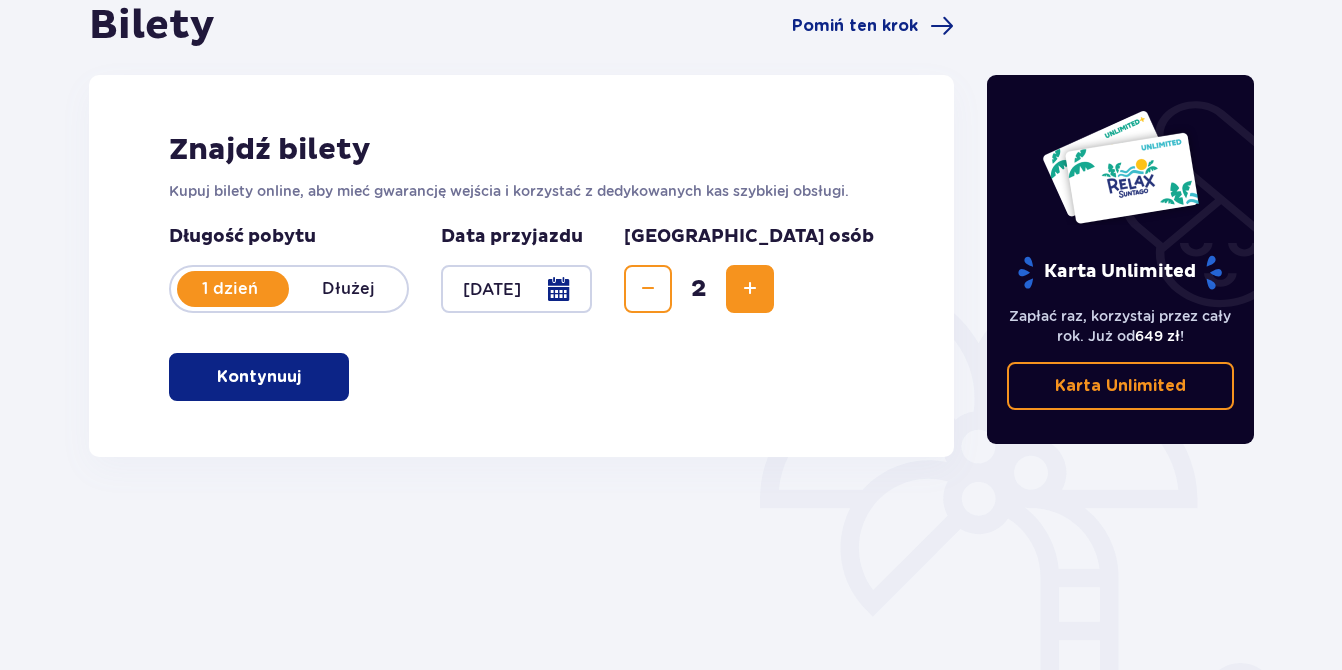 click on "Kontynuuj" at bounding box center [259, 377] 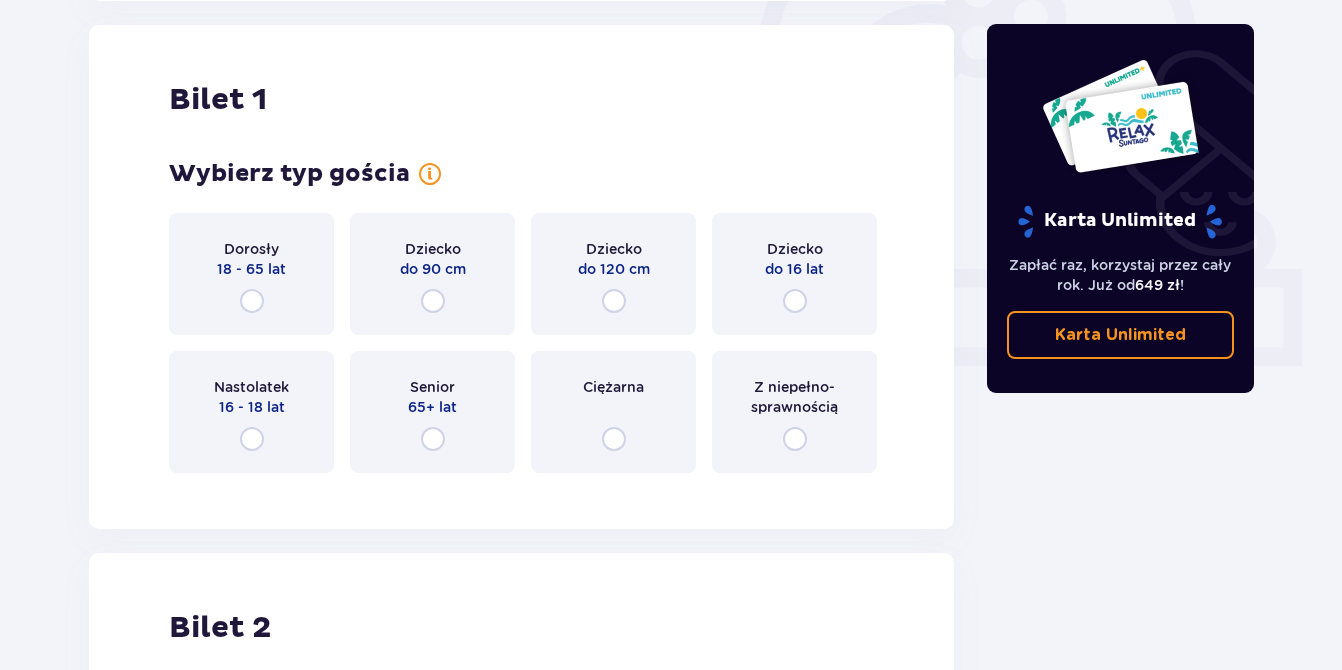 scroll, scrollTop: 668, scrollLeft: 0, axis: vertical 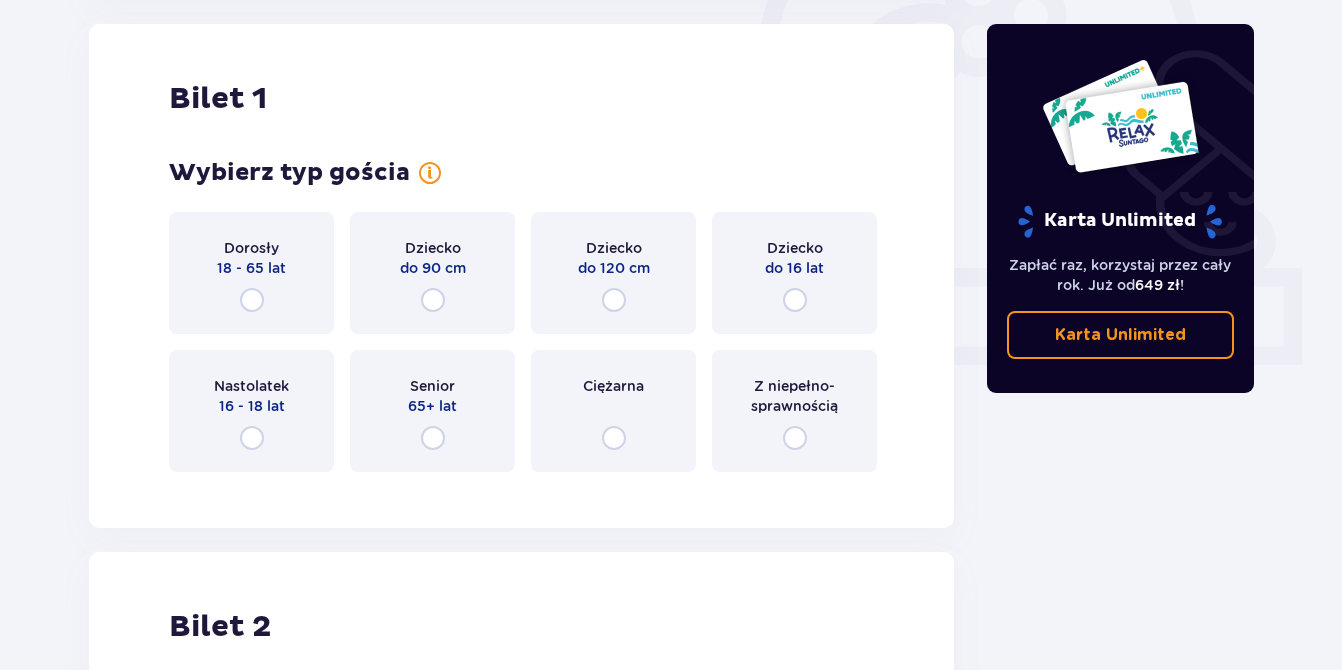 click on "Z niepełno­sprawnością" at bounding box center [794, 411] 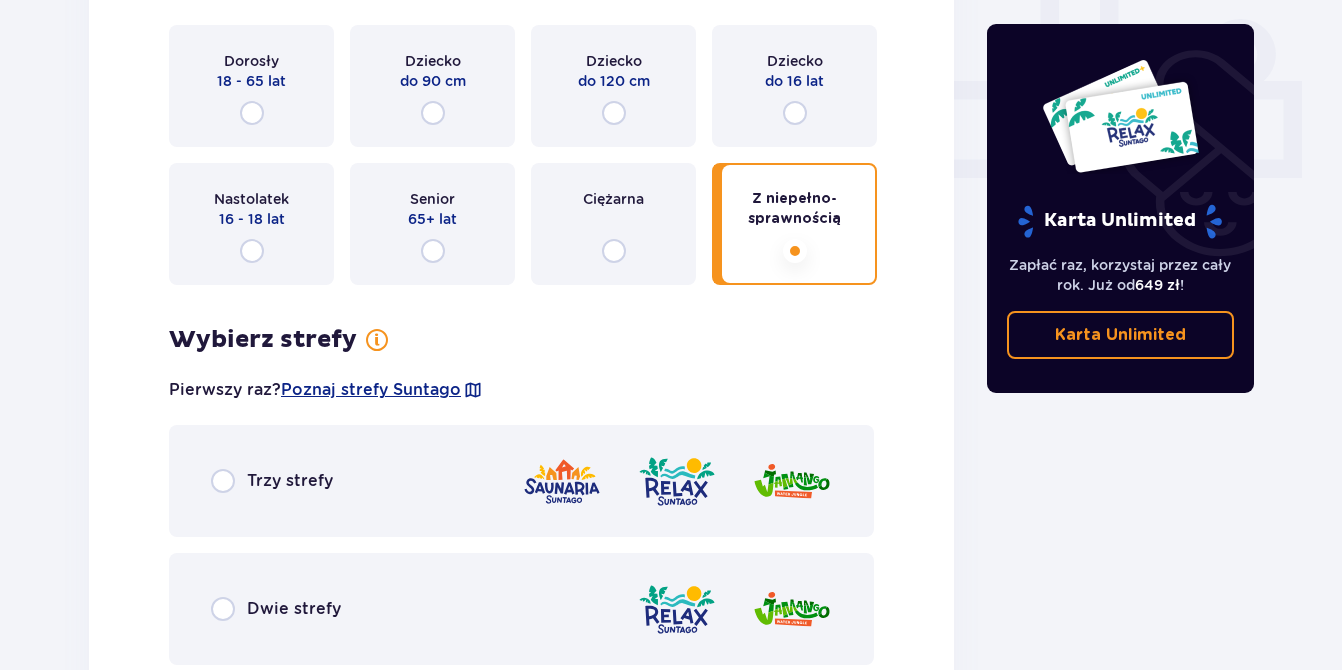 scroll, scrollTop: 733, scrollLeft: 0, axis: vertical 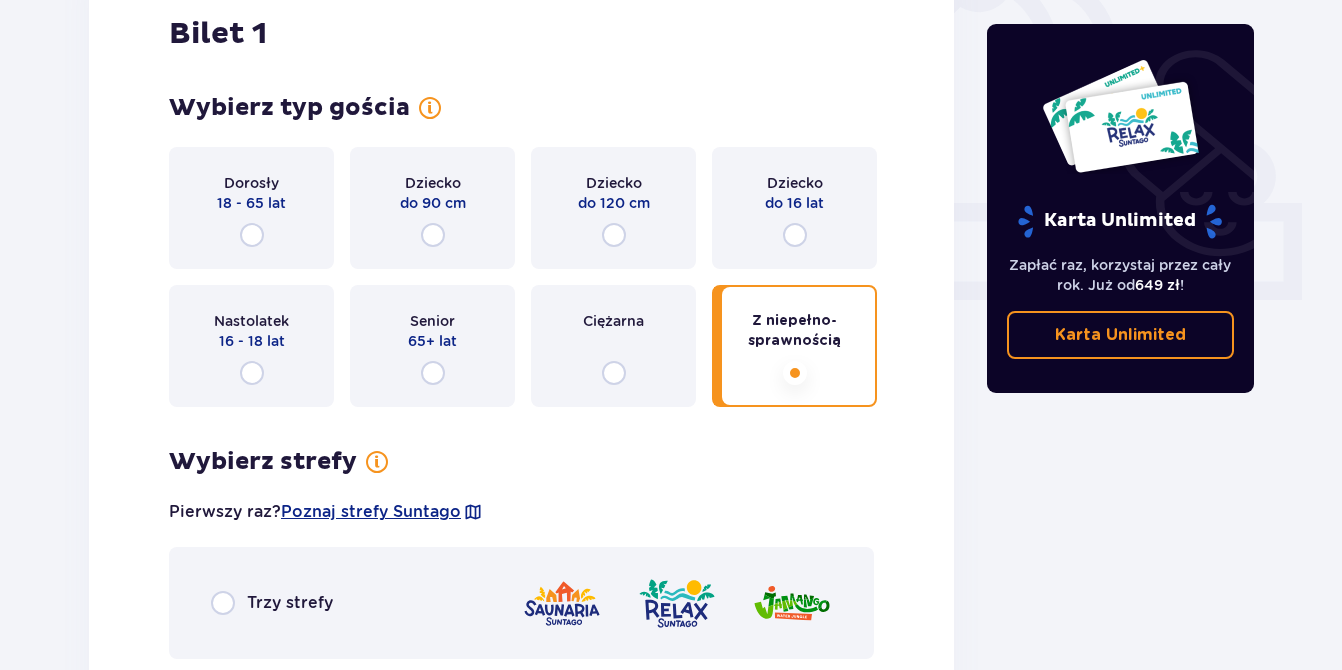 click on "Dorosły" at bounding box center (251, 183) 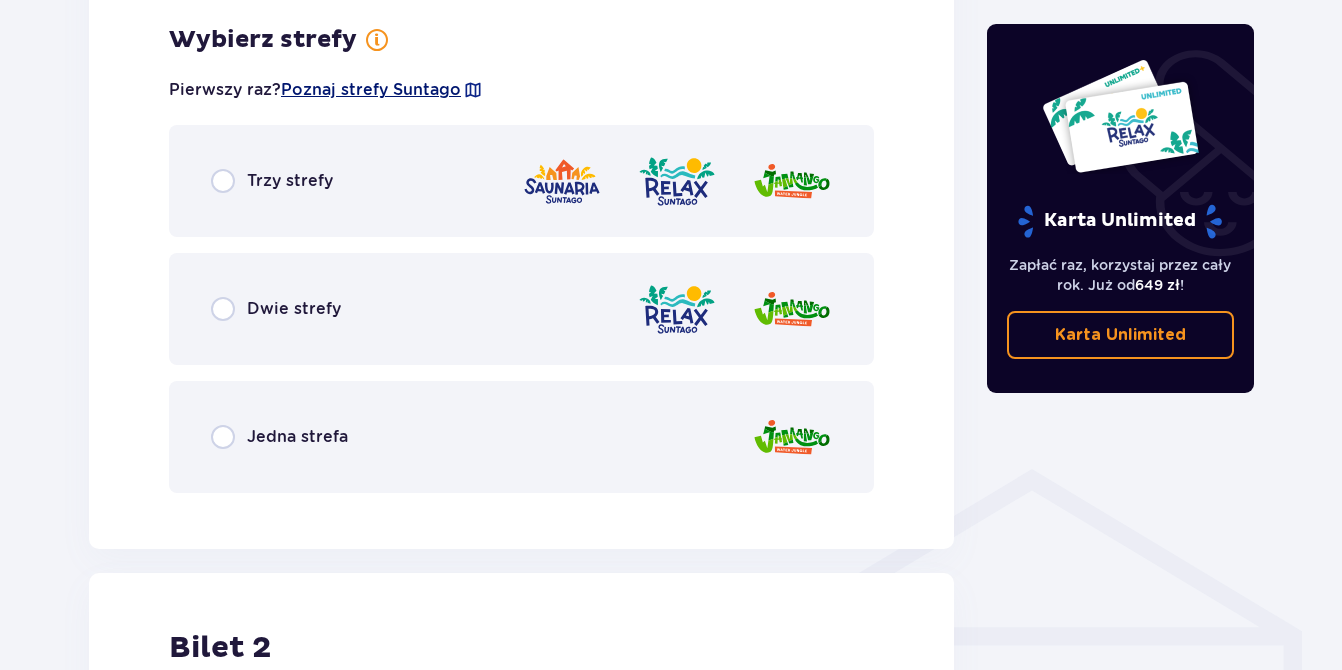 scroll, scrollTop: 1472, scrollLeft: 0, axis: vertical 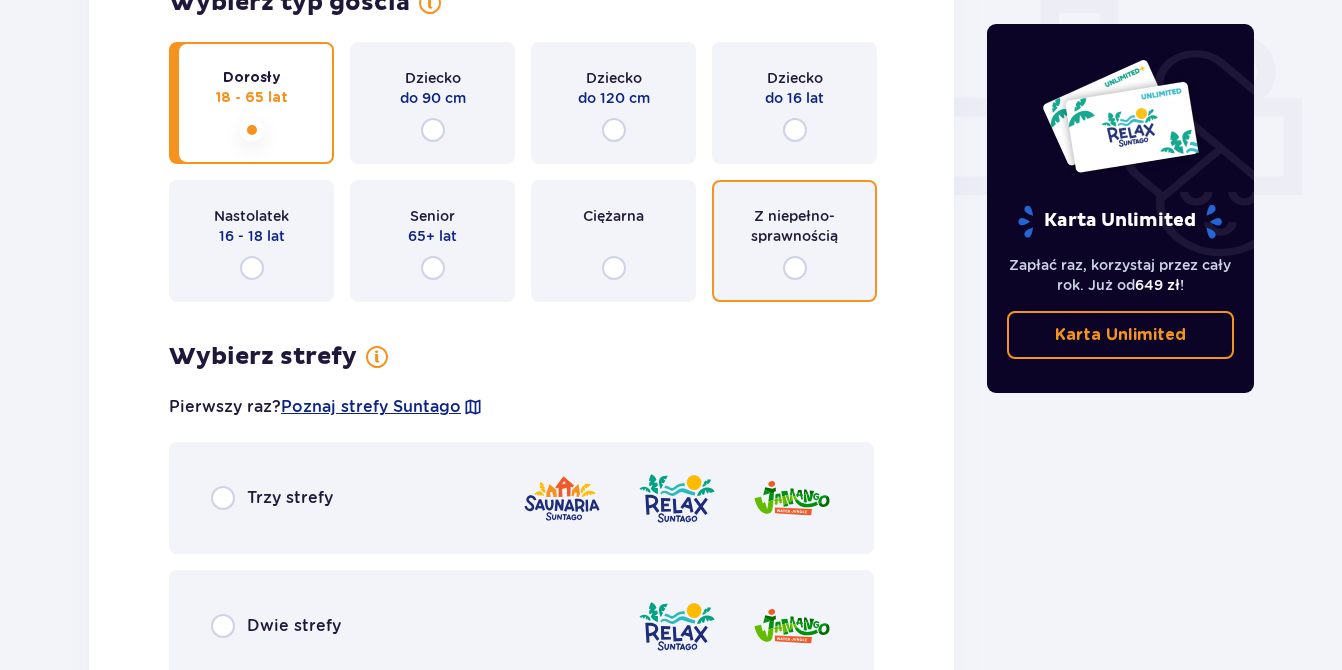 click at bounding box center (795, 268) 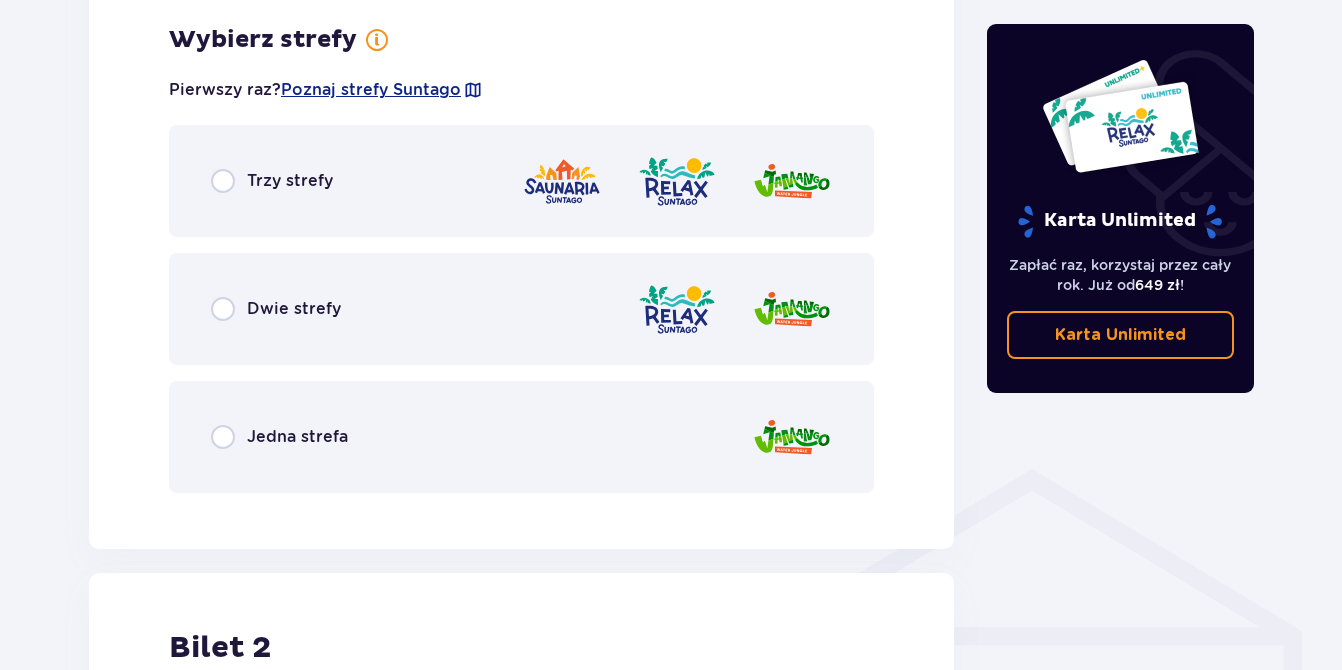 scroll, scrollTop: 1155, scrollLeft: 0, axis: vertical 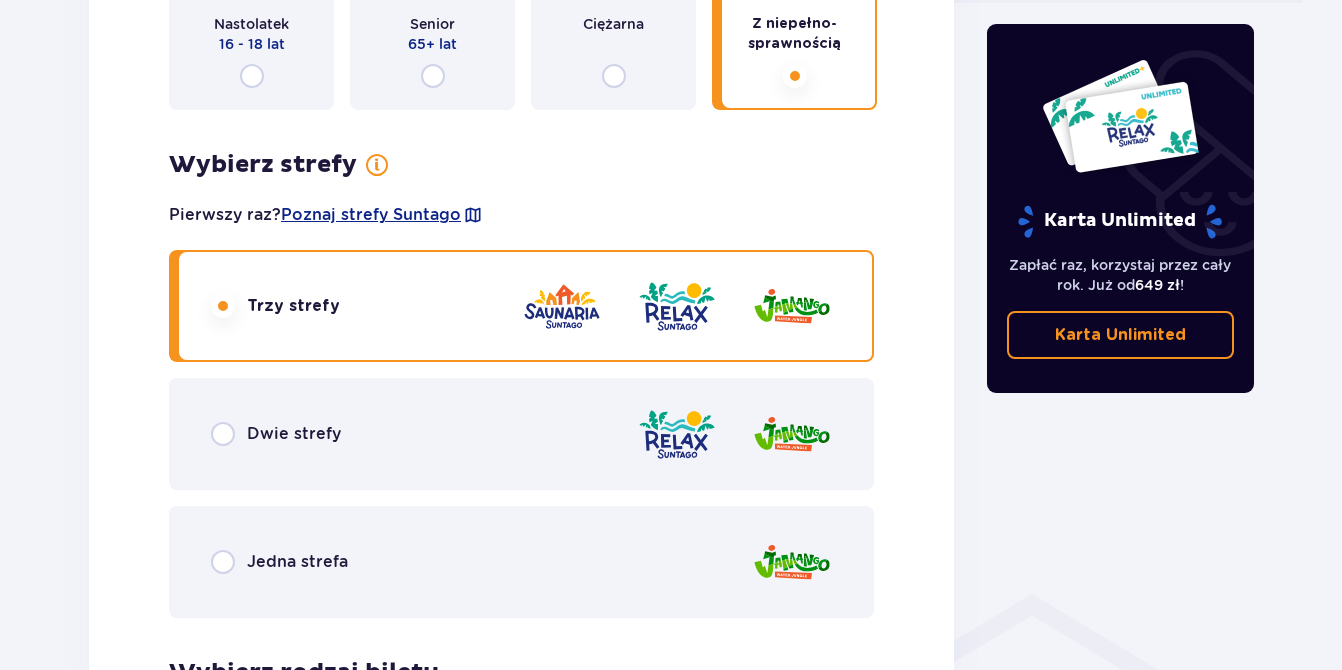 click on "Bilety Pomiń ten krok Znajdź bilety Kupuj bilety online, aby mieć gwarancję wejścia i korzystać z dedykowanych kas szybkiej obsługi. Długość pobytu 1 dzień Dłużej Data przyjazdu [DATE] Liczba osób 2 Kontynuuj Bilet   1 Wybierz typ gościa Dorosły 18 - 65 lat Dziecko do 90 cm Dziecko do 120 cm Dziecko do 16 lat Nastolatek 16 - 18 lat Senior 65+ lat Ciężarna Z niepełno­sprawnością Wybierz strefy Pierwszy raz?  Poznaj strefy Suntago Trzy strefy Dwie strefy Jedna strefa Wybierz rodzaj biletu Bilet „2 godziny” 145 PLN „Tropikalne wieczory" (Ndz. - Pt.): Wejdź po 17:00 i zostań do 5 godzin w cenie 2. Zobacz zasady promocji Bilet „4 godziny” 180 PLN Bilet „Cały dzień” 195 PLN Bilet   2 Wybierz typ gościa Dorosły 18 - 65 lat Dziecko do 90 cm Dziecko do 120 cm Dziecko do 16 lat Nastolatek 16 - 18 lat Senior 65+ lat Ciężarna Z niepełno­sprawnością Kontynuuj Karta Unlimited Zapłać raz, korzystaj przez cały rok. Już od  649 zł ! Karta Unlimited" at bounding box center [671, 559] 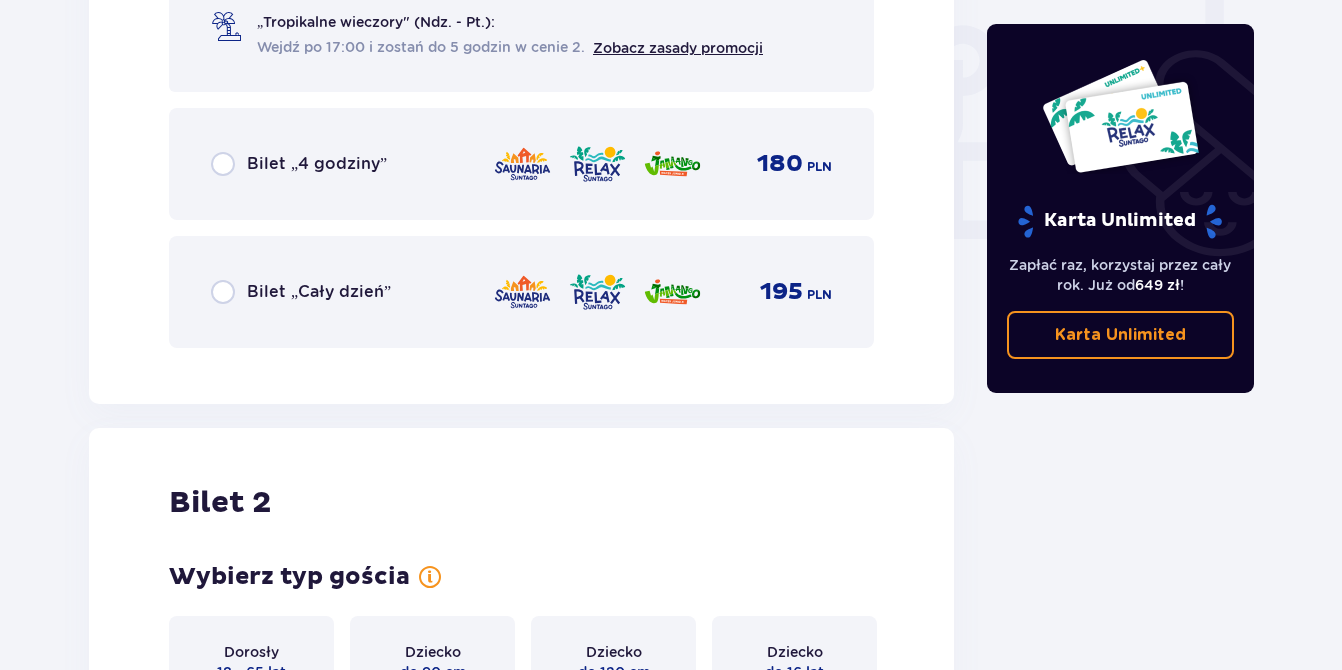 scroll, scrollTop: 2297, scrollLeft: 0, axis: vertical 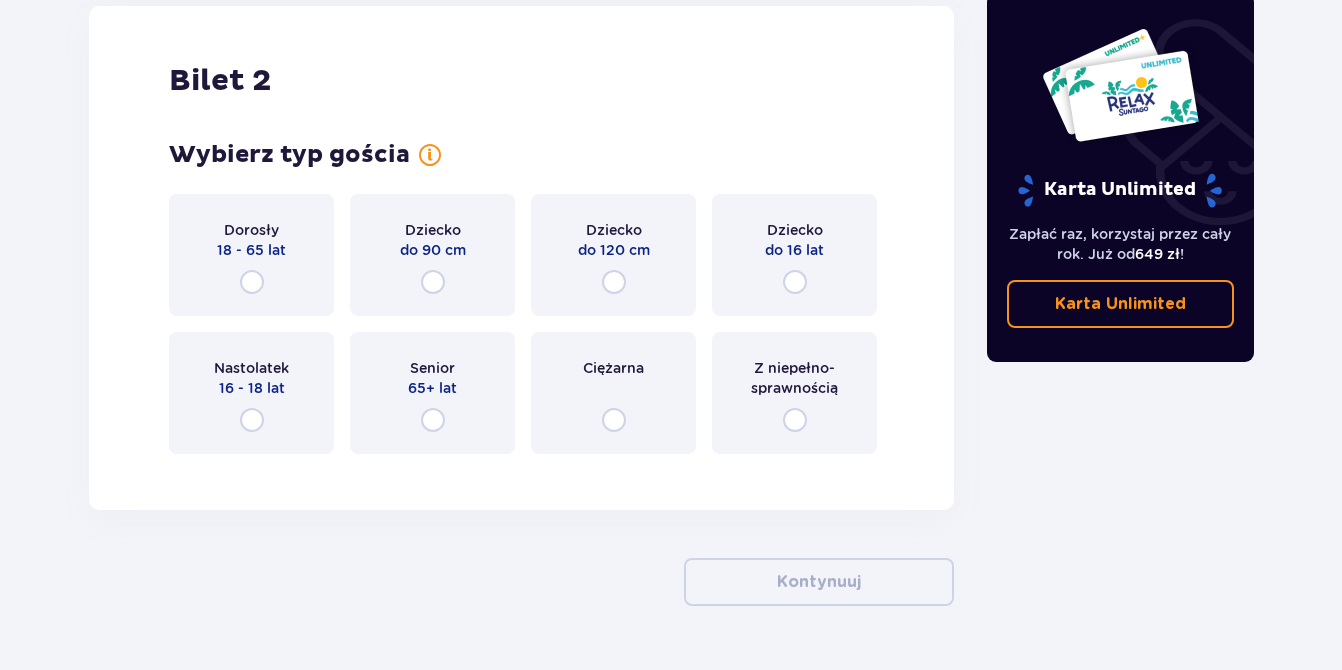 click on "18 - 65 lat" at bounding box center (251, 250) 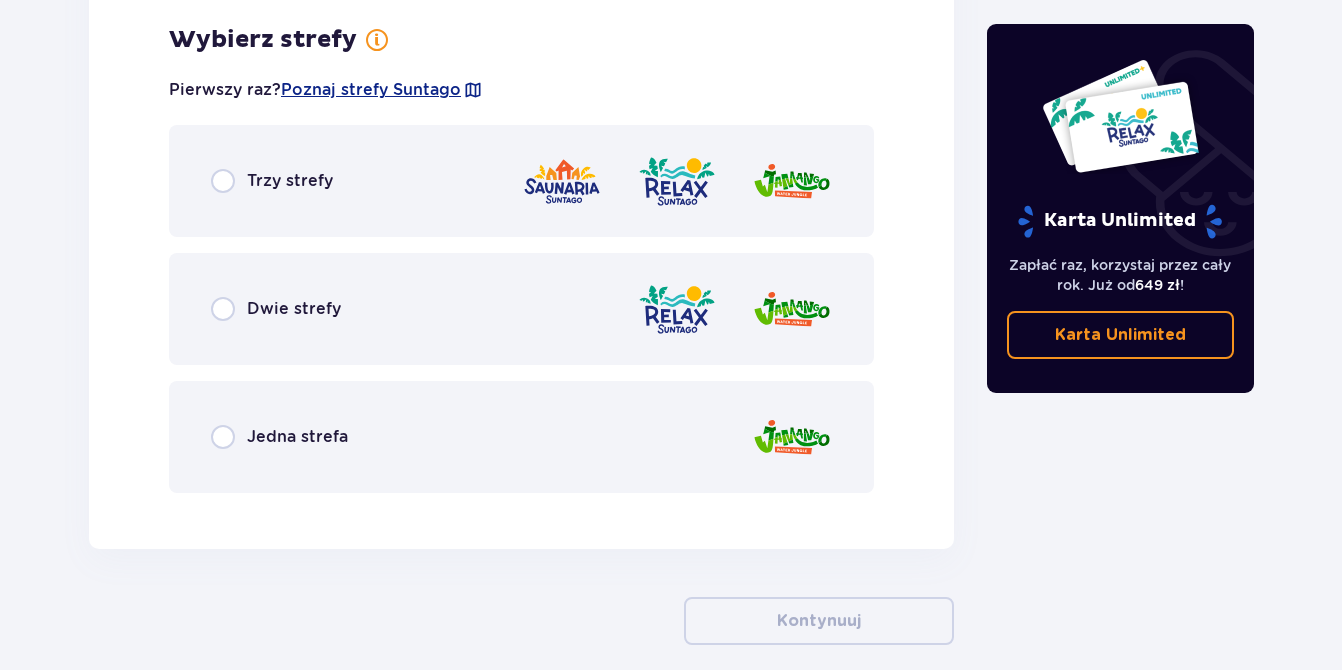 scroll, scrollTop: 2766, scrollLeft: 0, axis: vertical 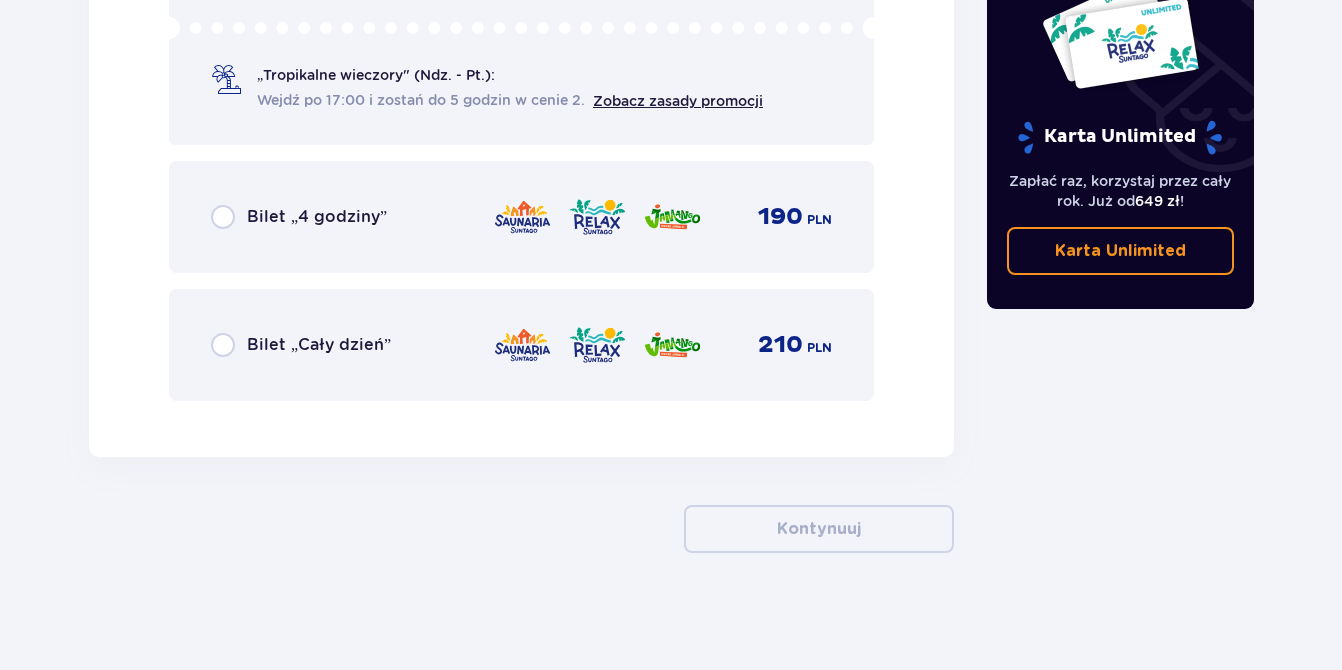 click on "210 PLN" at bounding box center (662, 345) 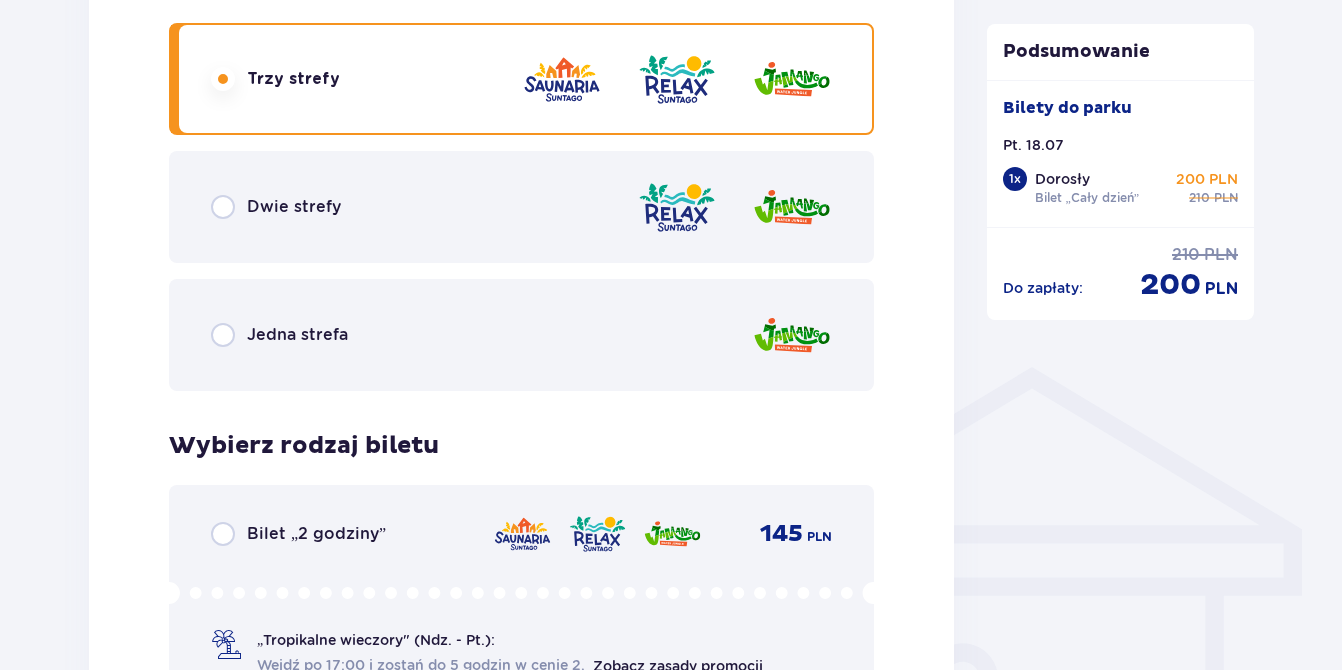 scroll, scrollTop: 1638, scrollLeft: 0, axis: vertical 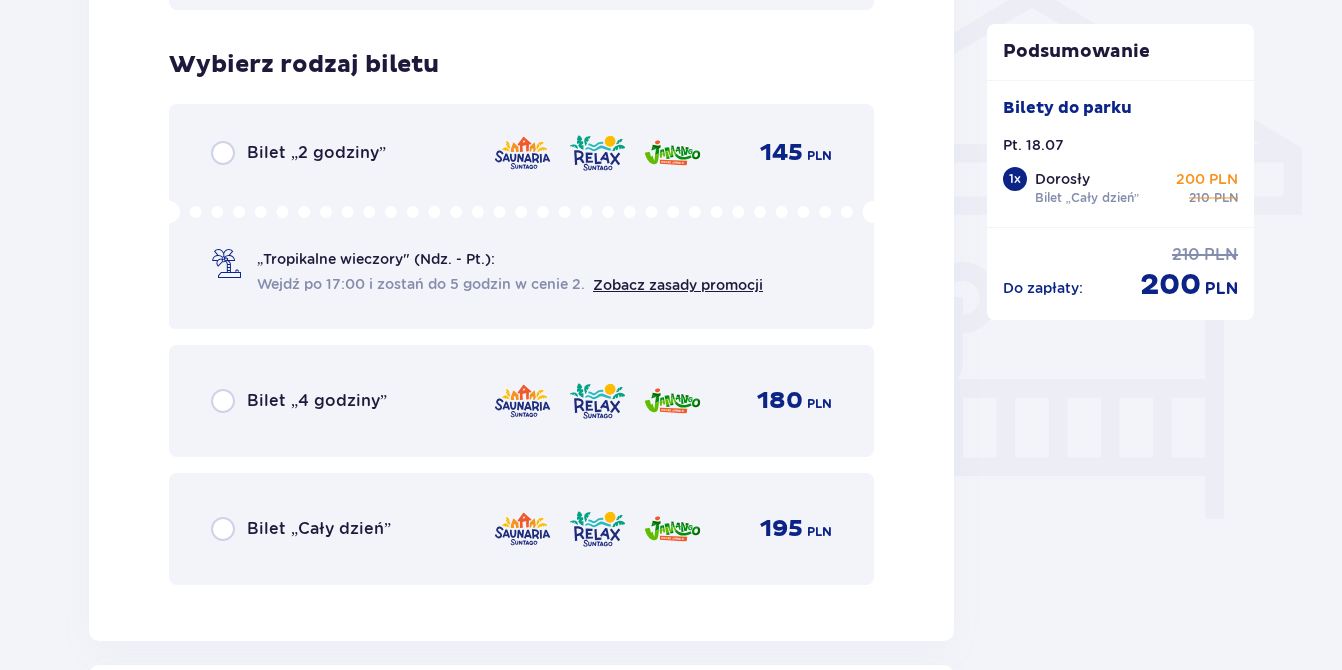 click on "Bilet „Cały dzień” 195 PLN" at bounding box center [521, 529] 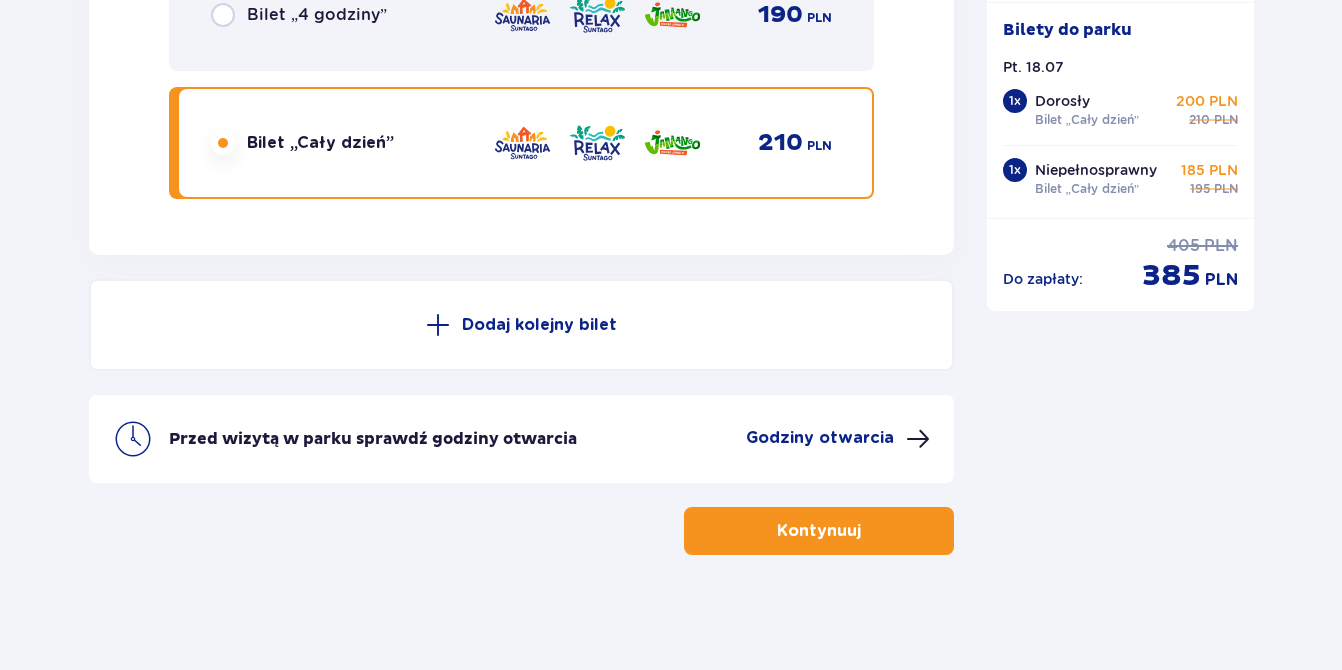 scroll, scrollTop: 3636, scrollLeft: 0, axis: vertical 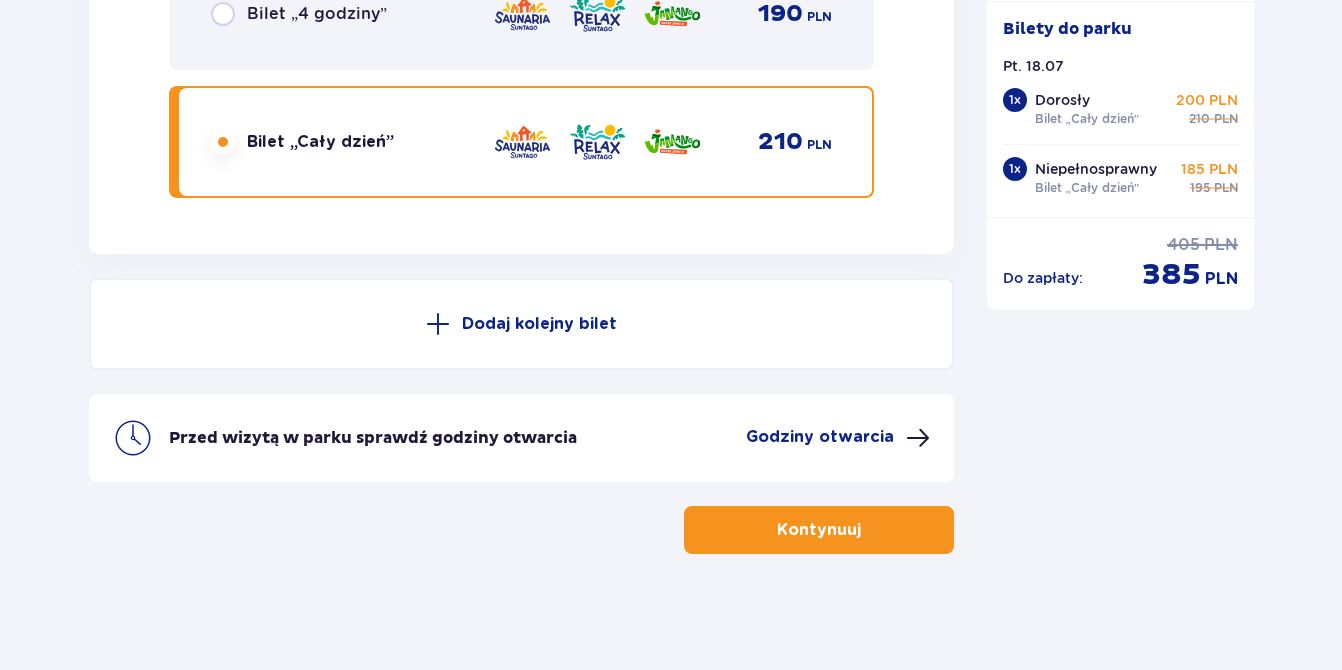 click on "Kontynuuj" at bounding box center [819, 530] 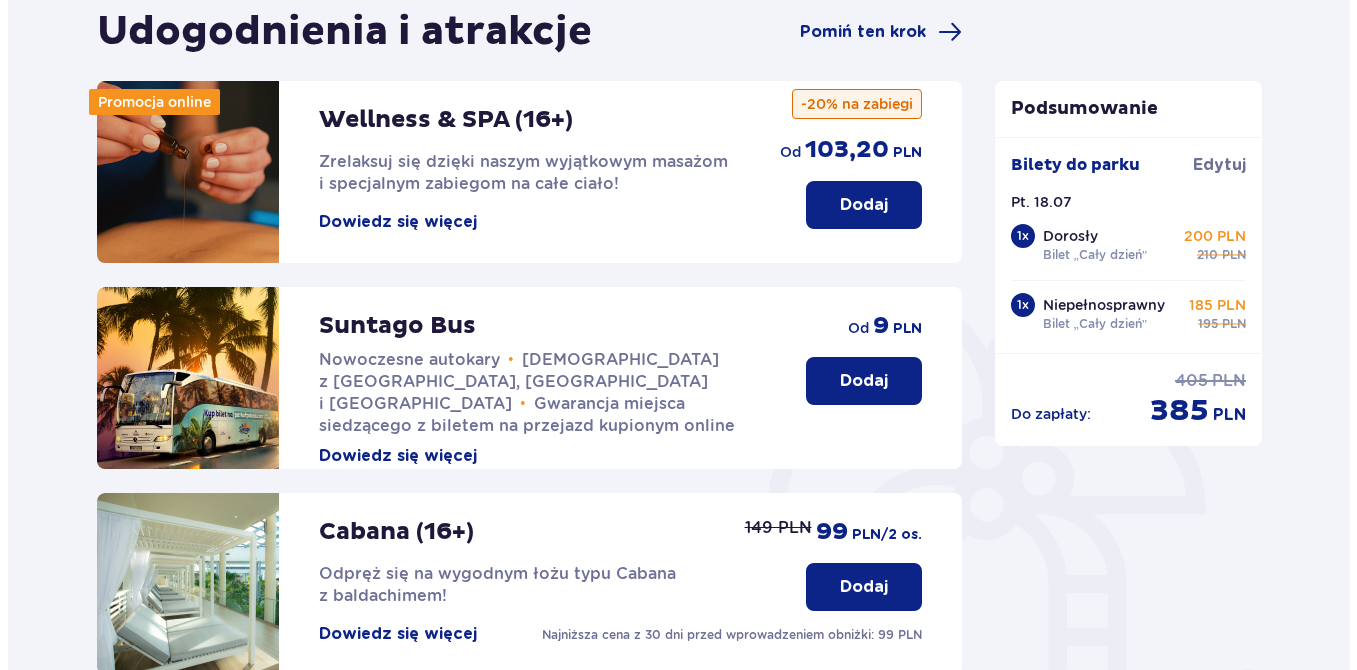 scroll, scrollTop: 157, scrollLeft: 0, axis: vertical 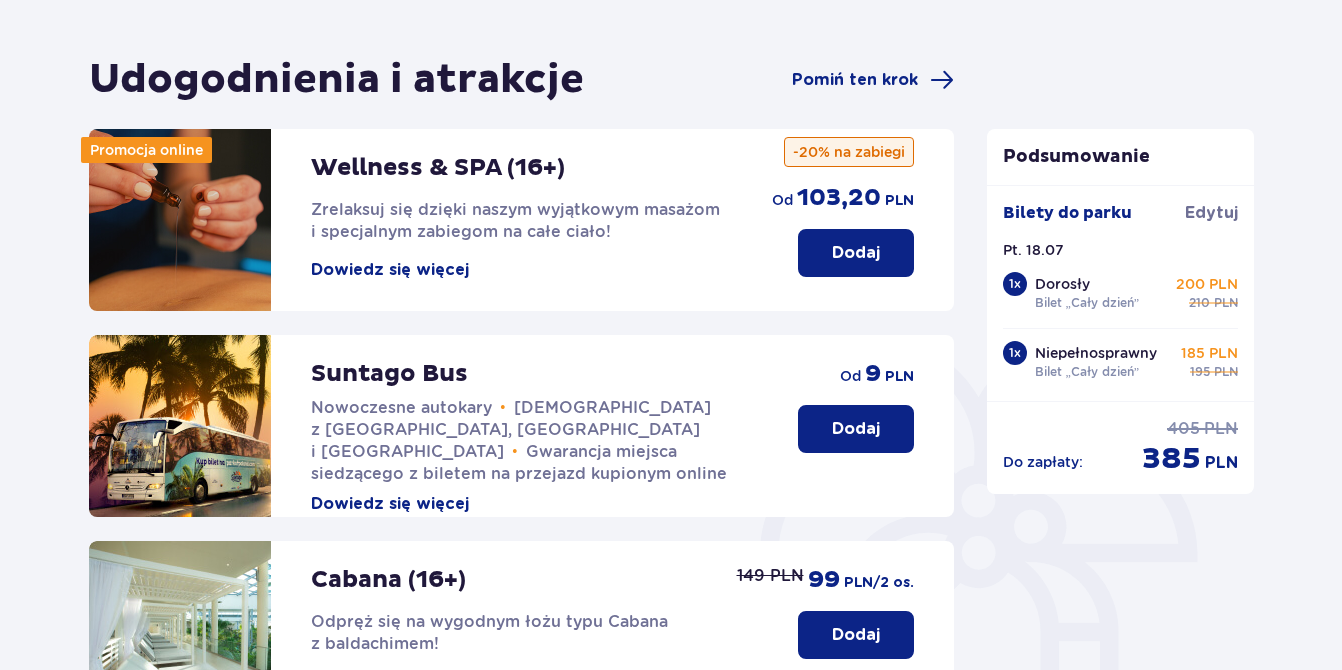 click on "Dowiedz się więcej" at bounding box center [390, 270] 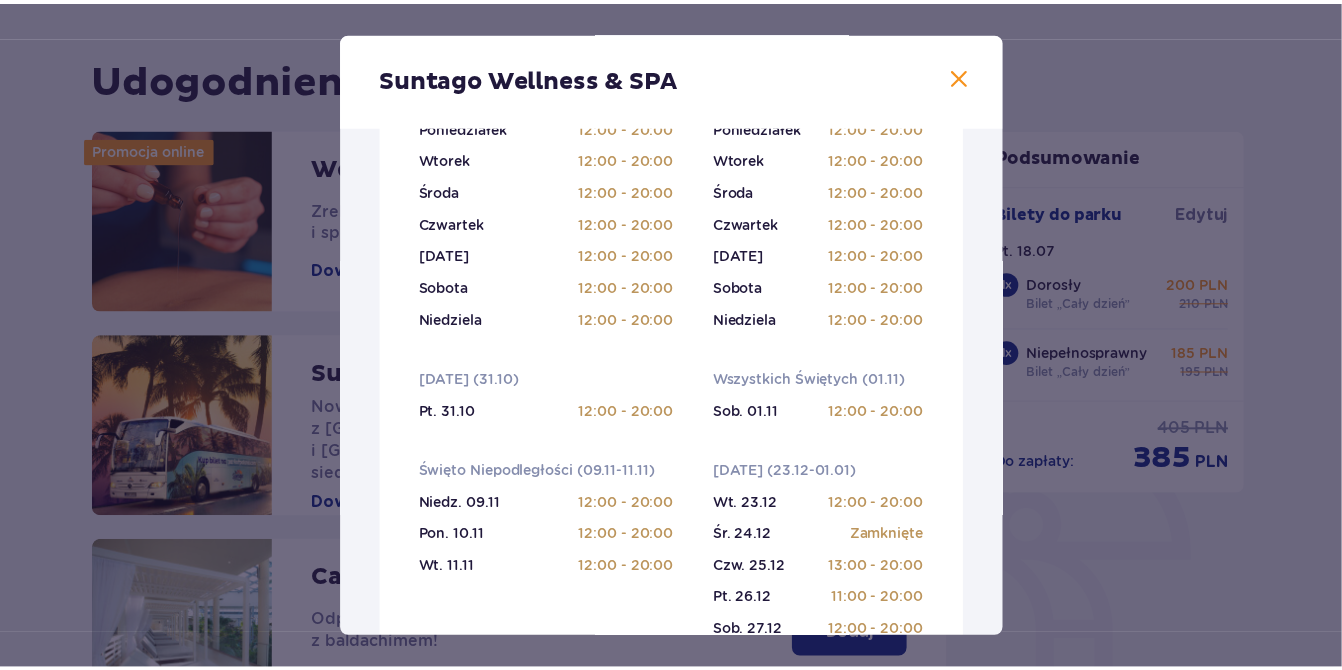 scroll, scrollTop: 572, scrollLeft: 0, axis: vertical 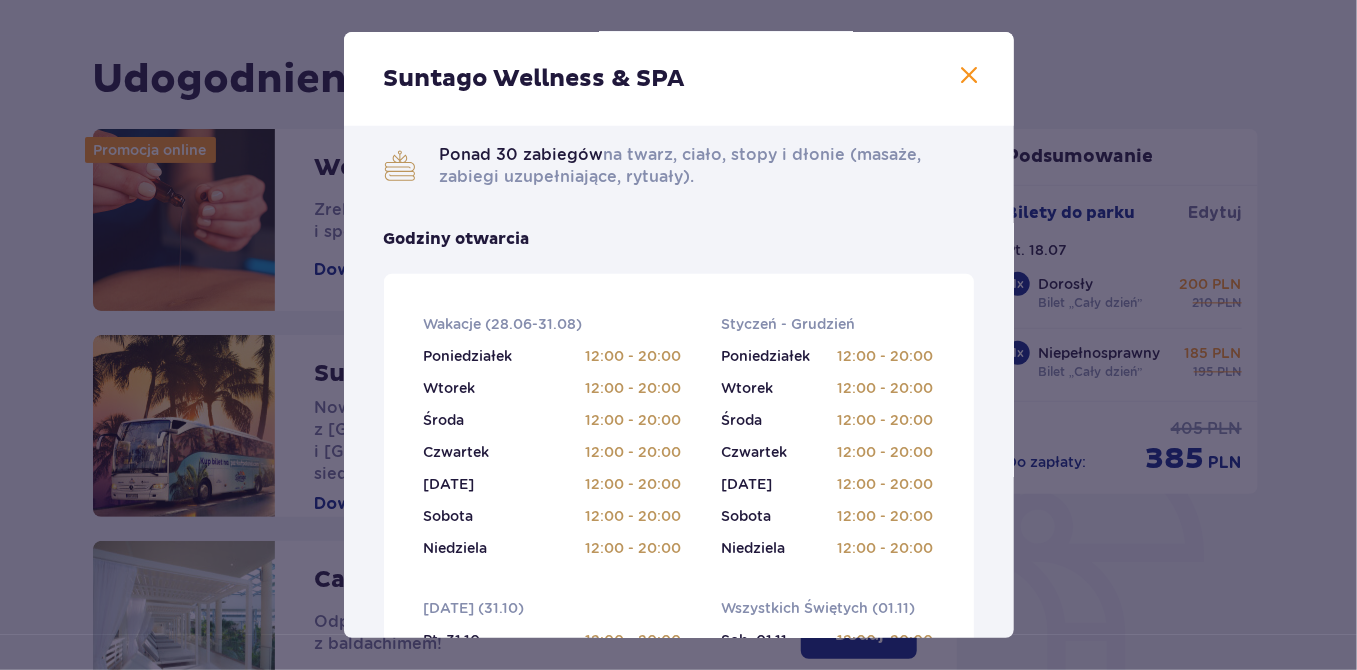 click at bounding box center (970, 76) 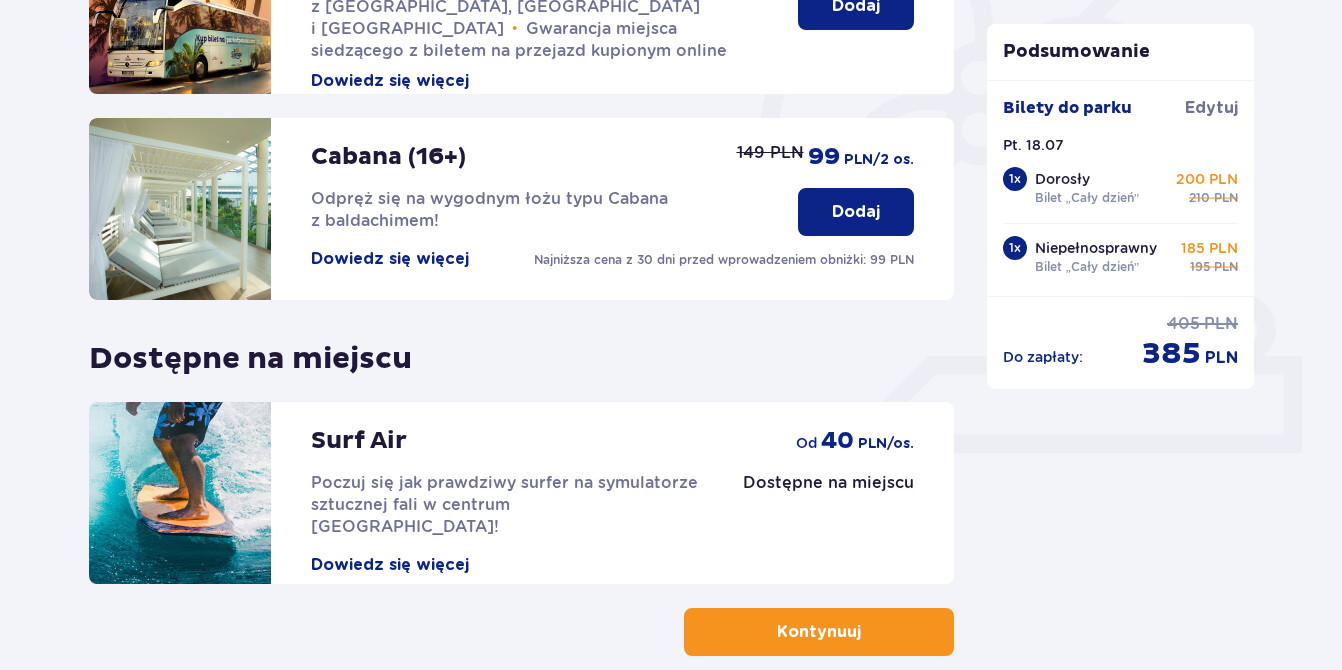 scroll, scrollTop: 685, scrollLeft: 0, axis: vertical 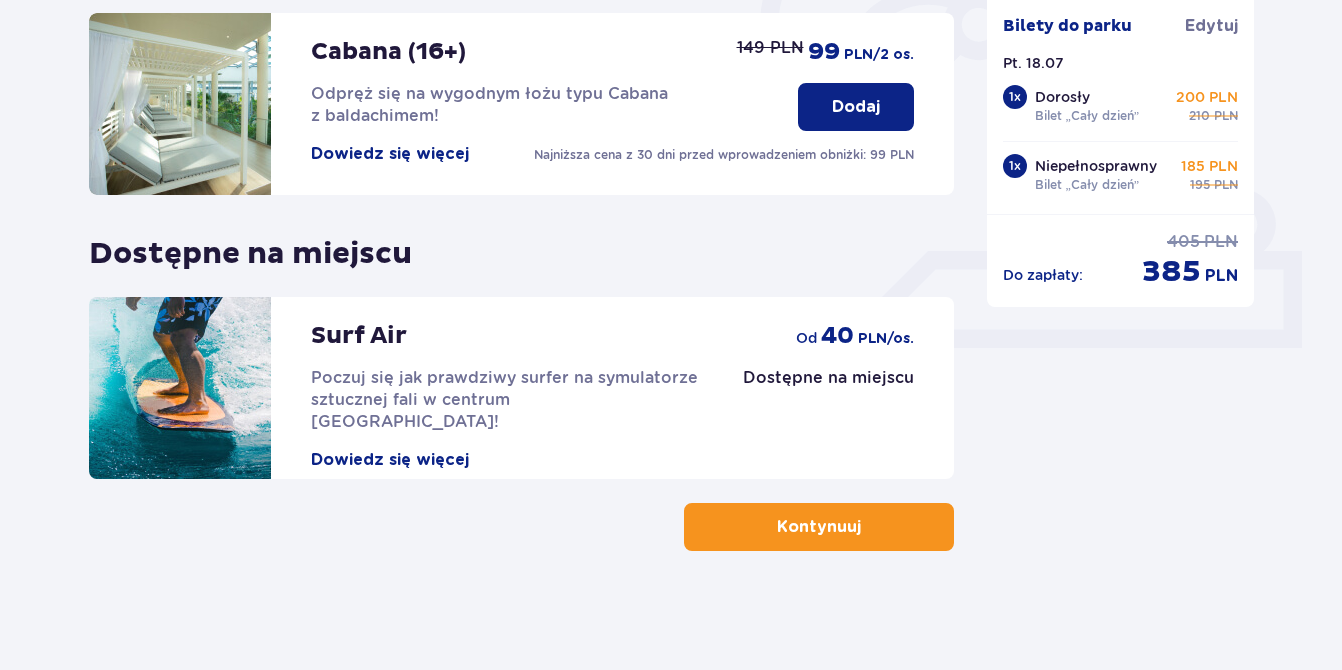 click on "Kontynuuj" at bounding box center [819, 527] 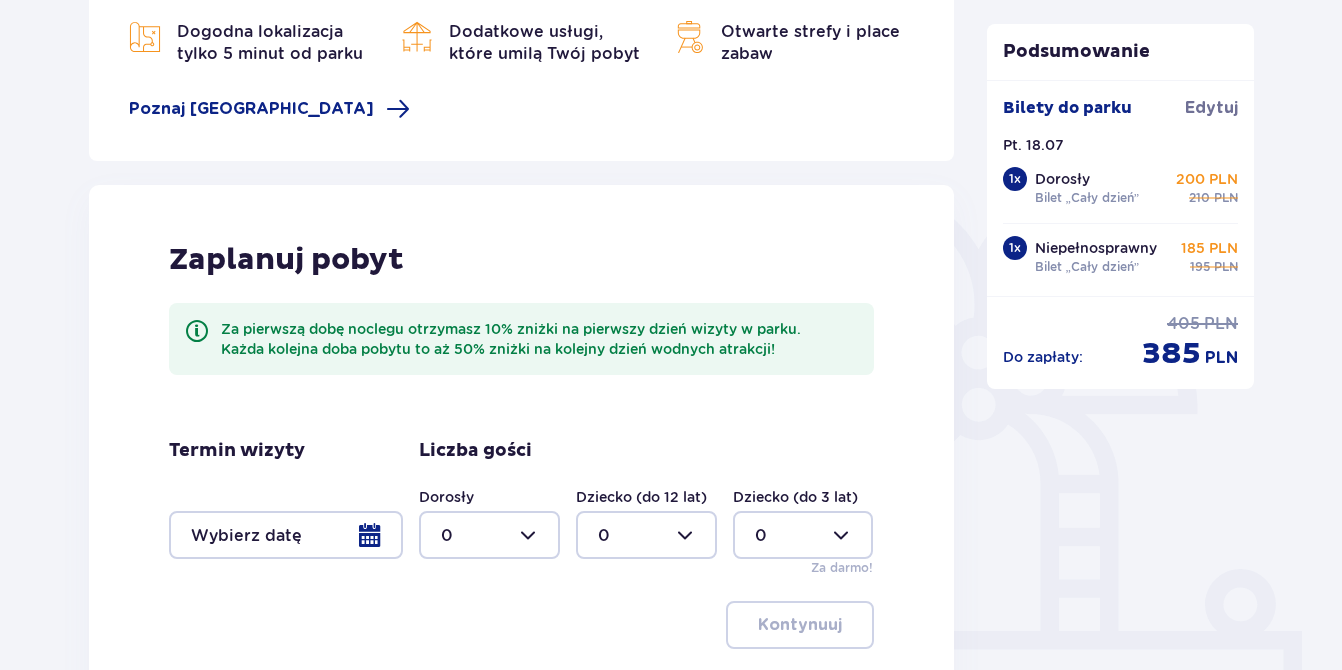 scroll, scrollTop: 531, scrollLeft: 0, axis: vertical 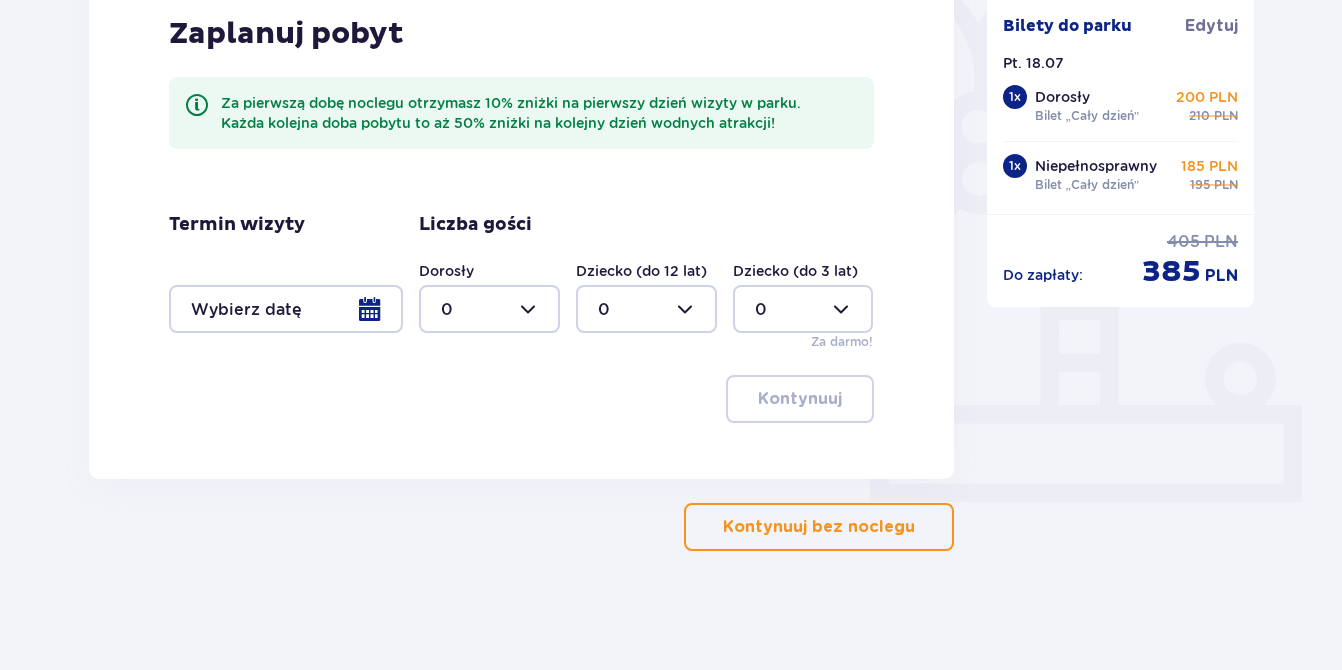 click at bounding box center (286, 309) 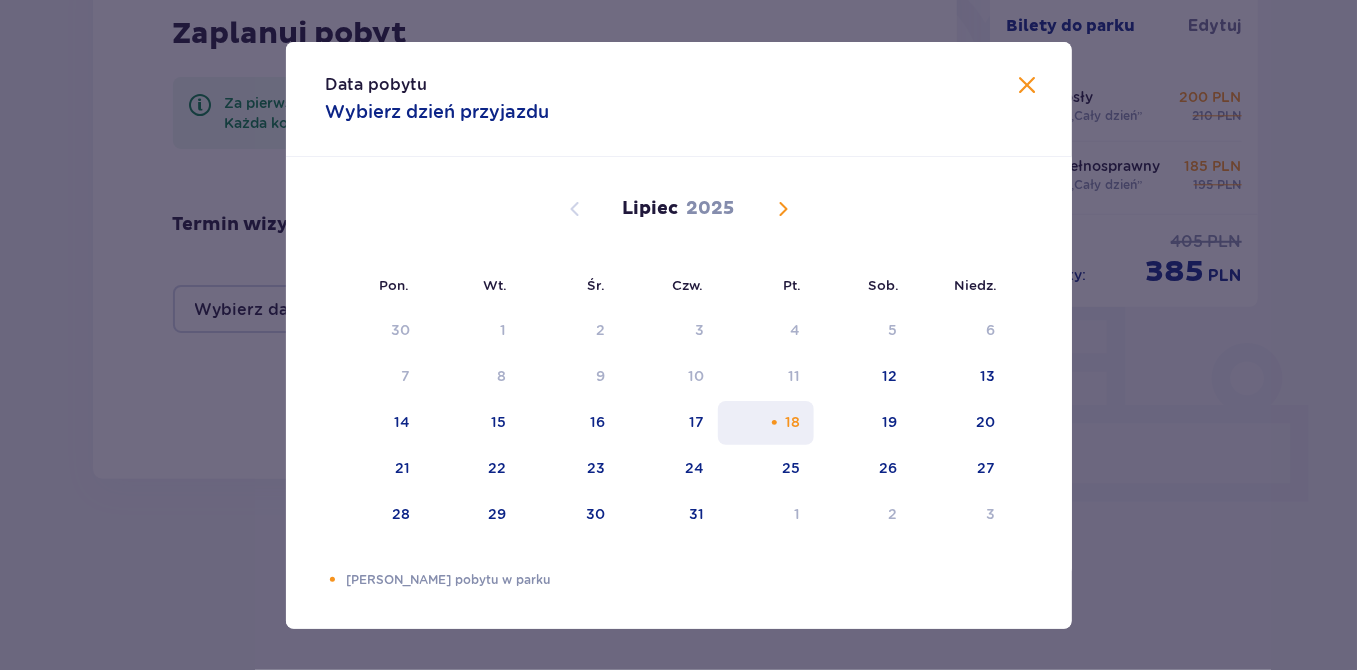 click on "18" at bounding box center (766, 423) 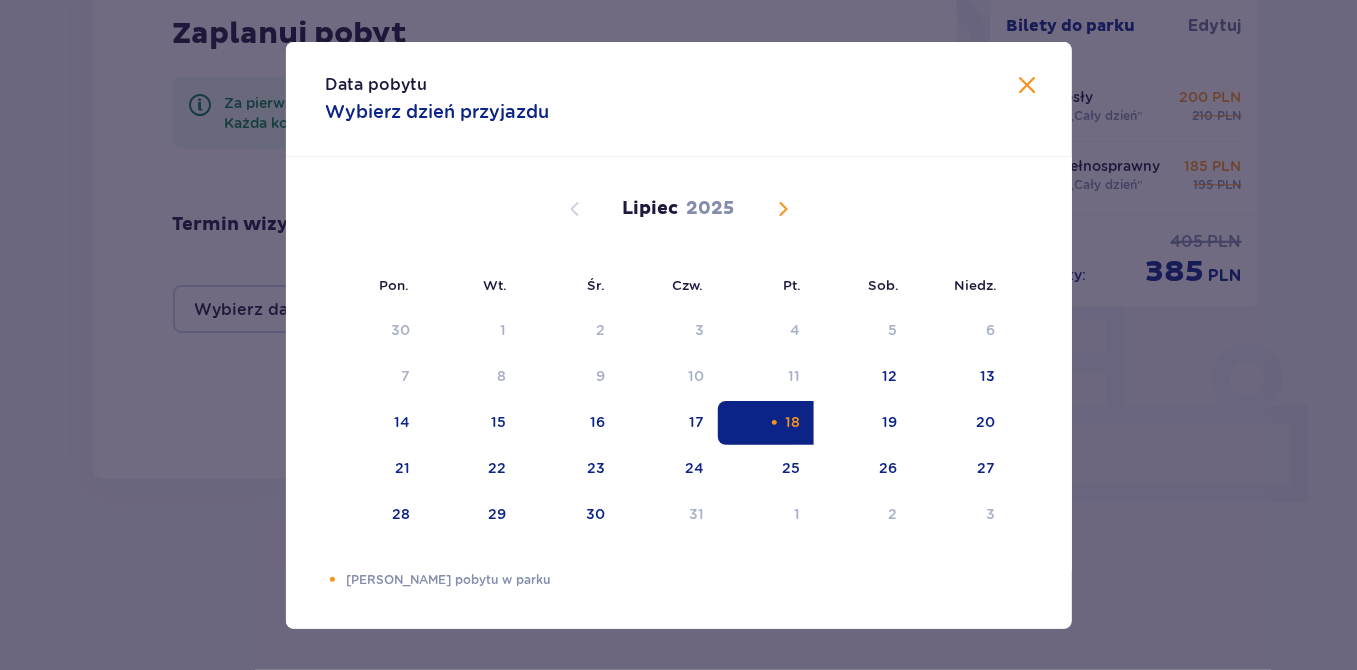 click at bounding box center (1028, 86) 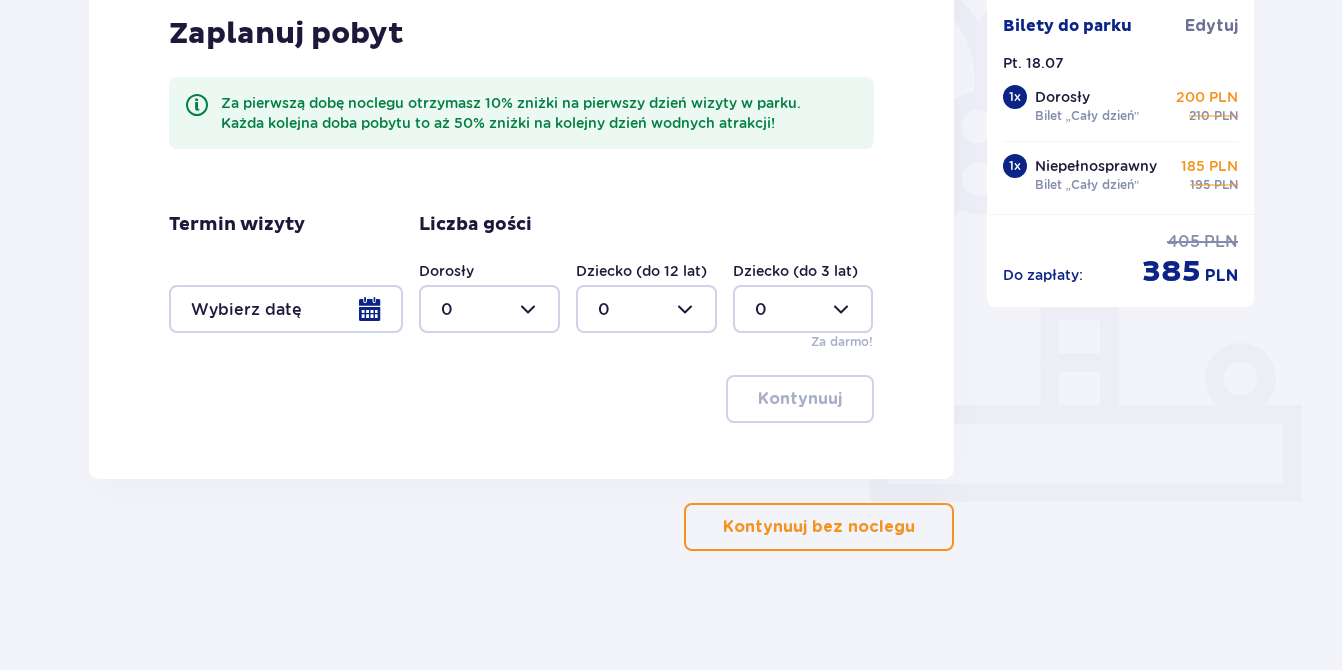 click at bounding box center (489, 309) 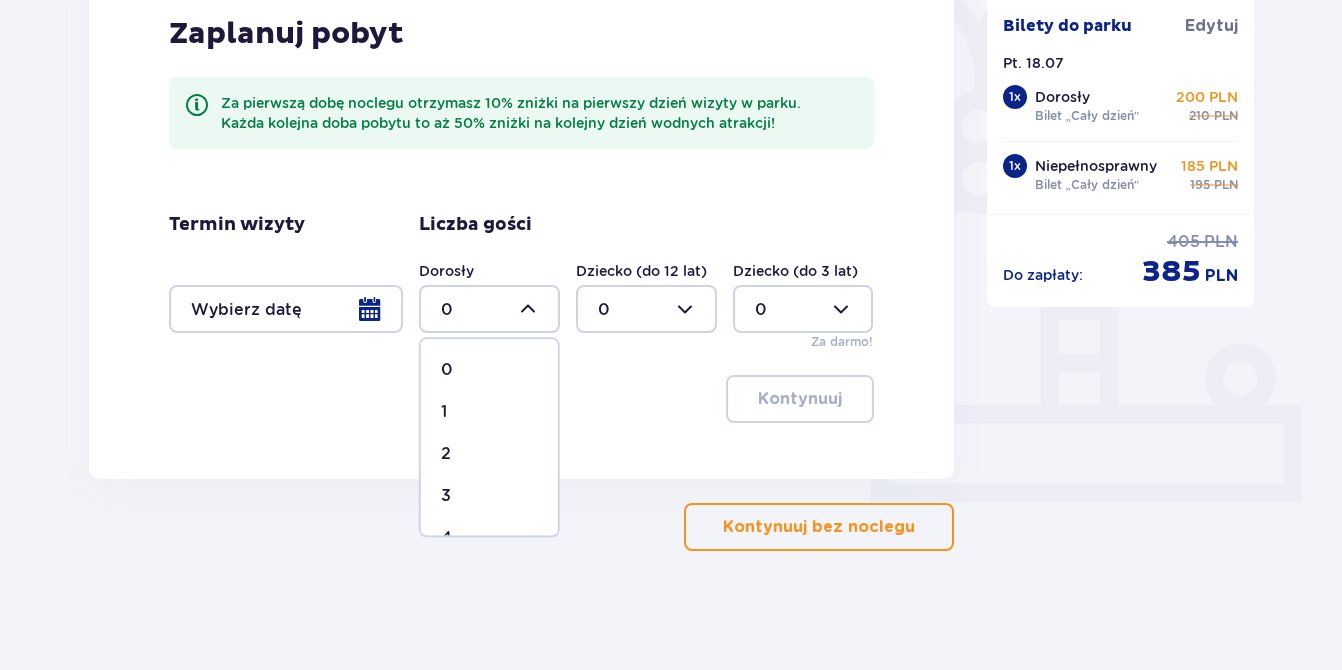 click on "2" at bounding box center [489, 454] 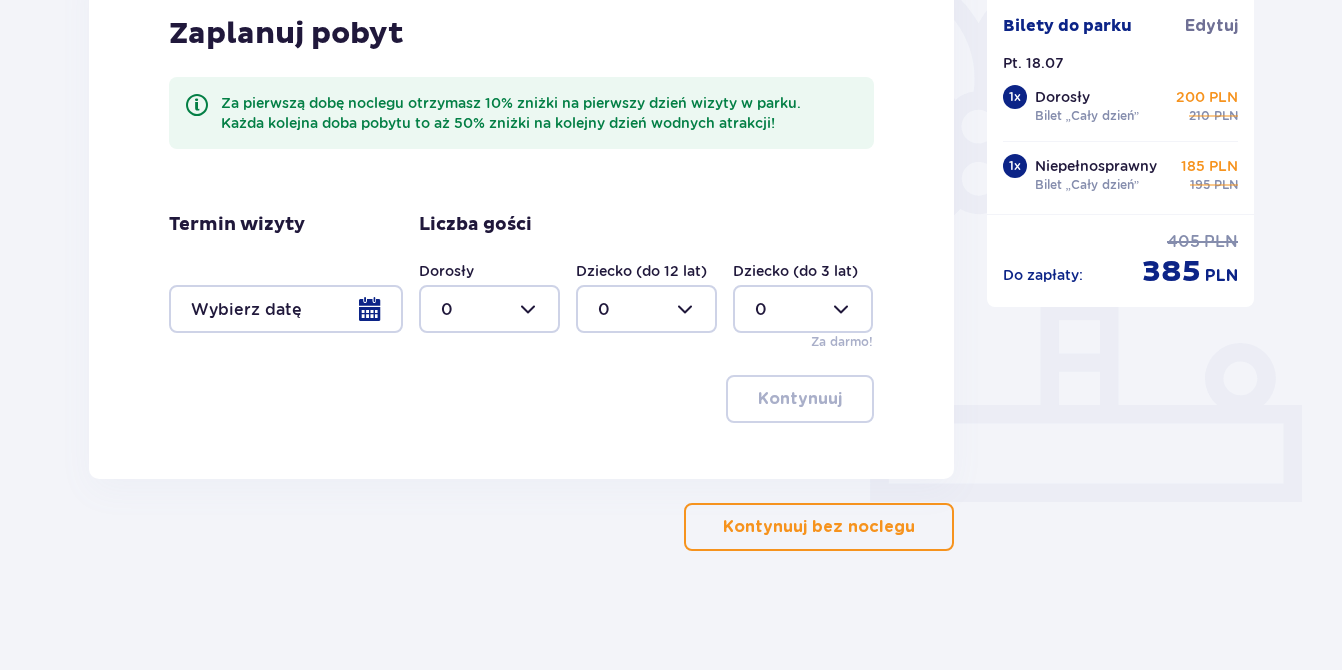 type on "2" 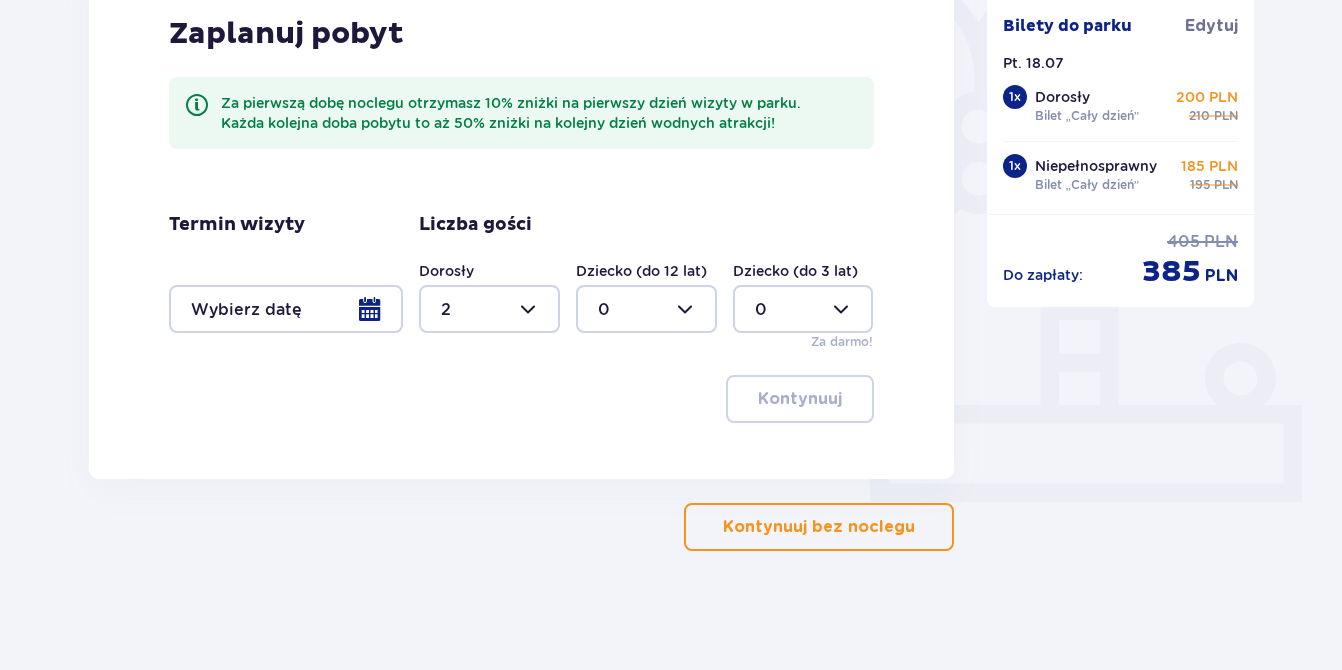 click at bounding box center (286, 309) 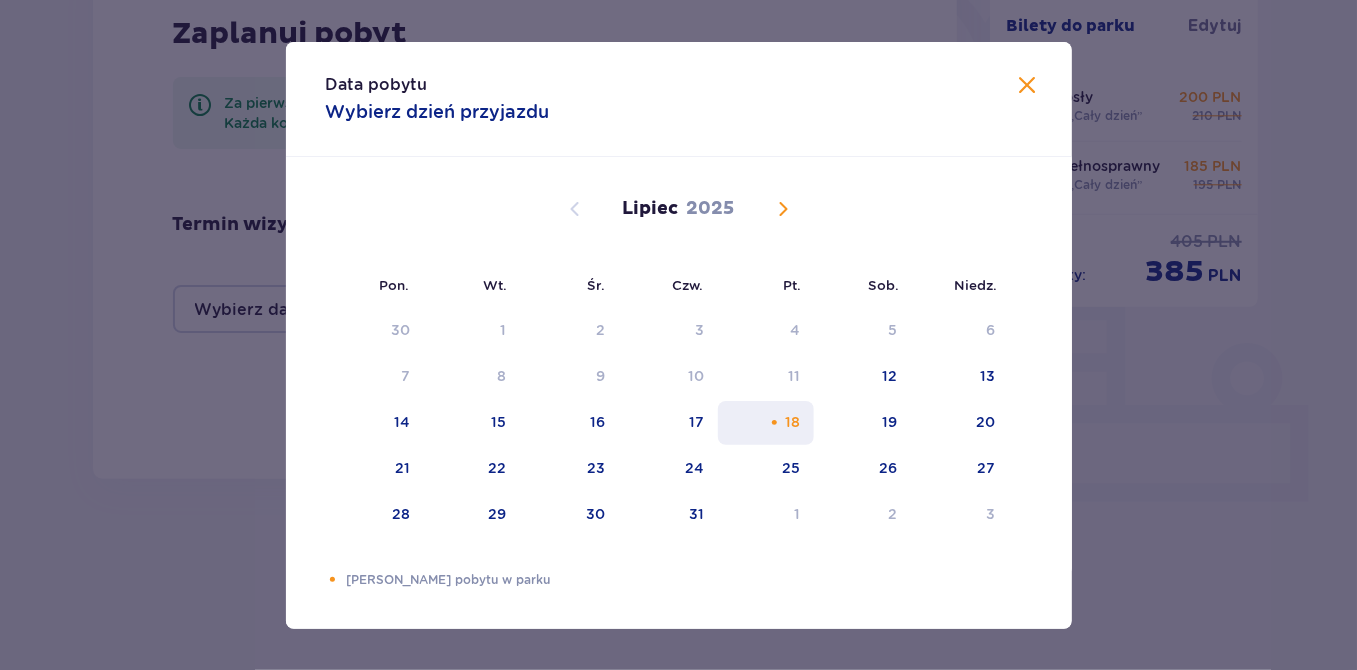 click on "18" at bounding box center (766, 423) 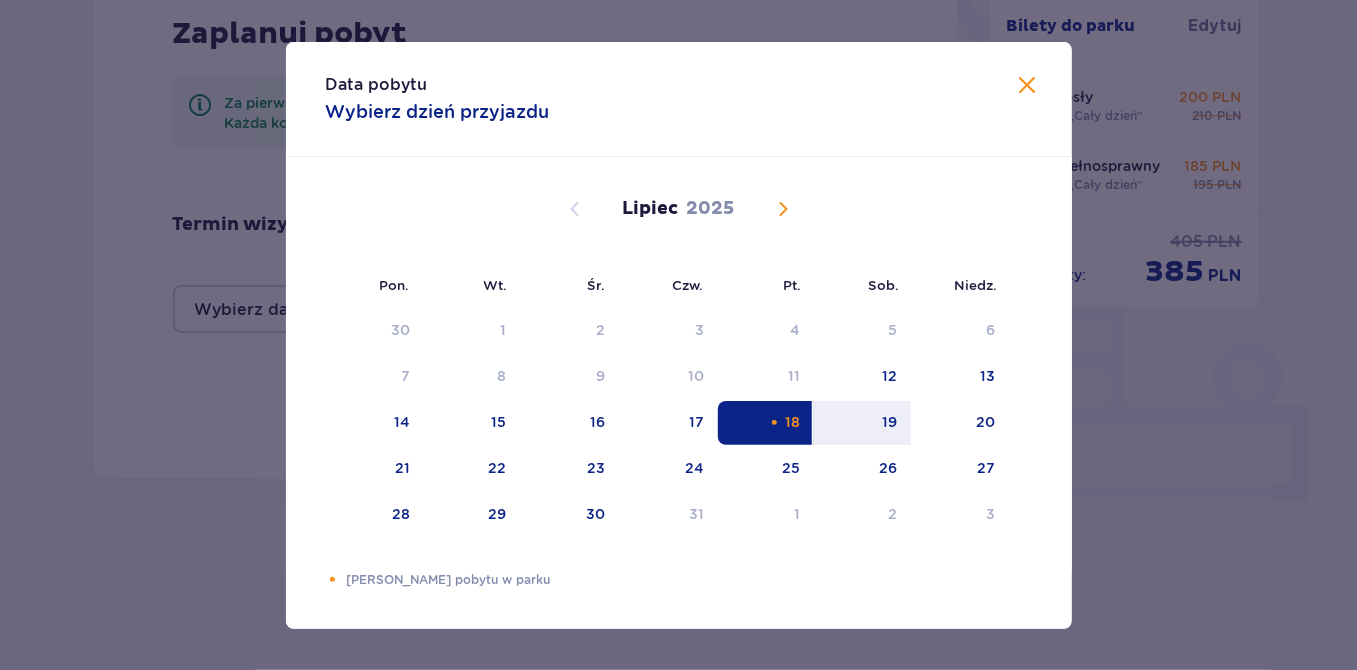 click on "18" at bounding box center (766, 423) 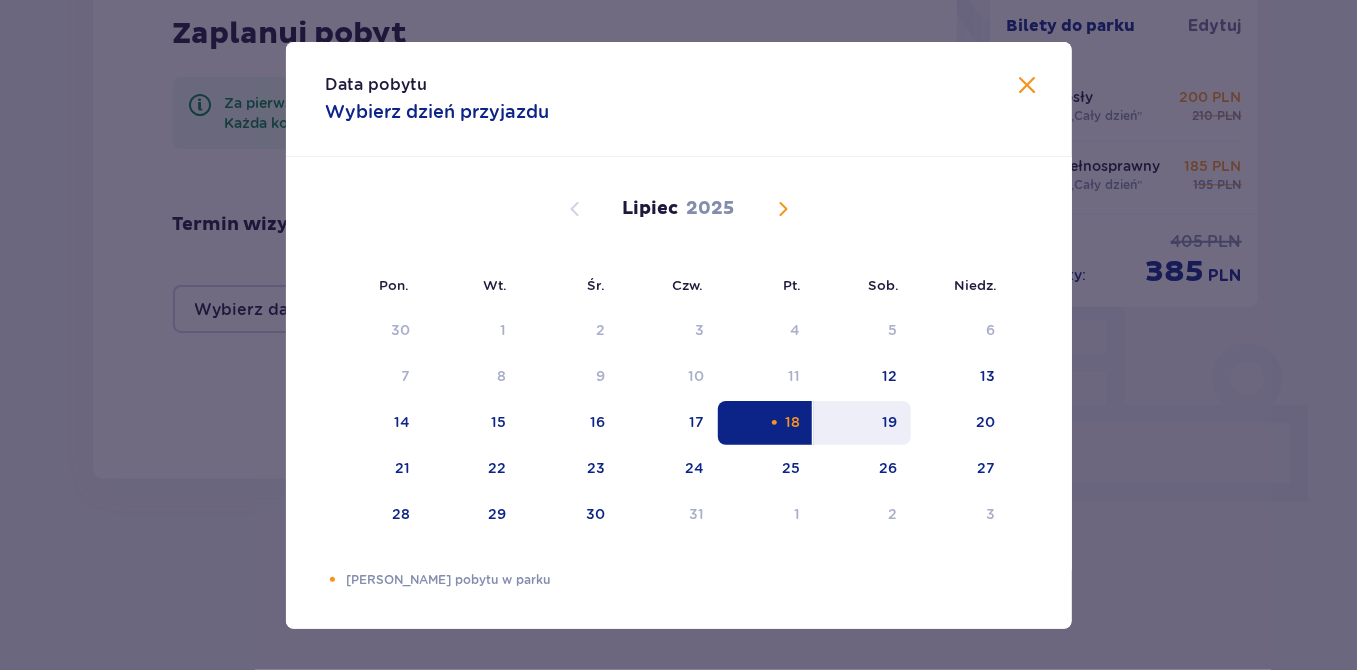 click on "19" at bounding box center (862, 423) 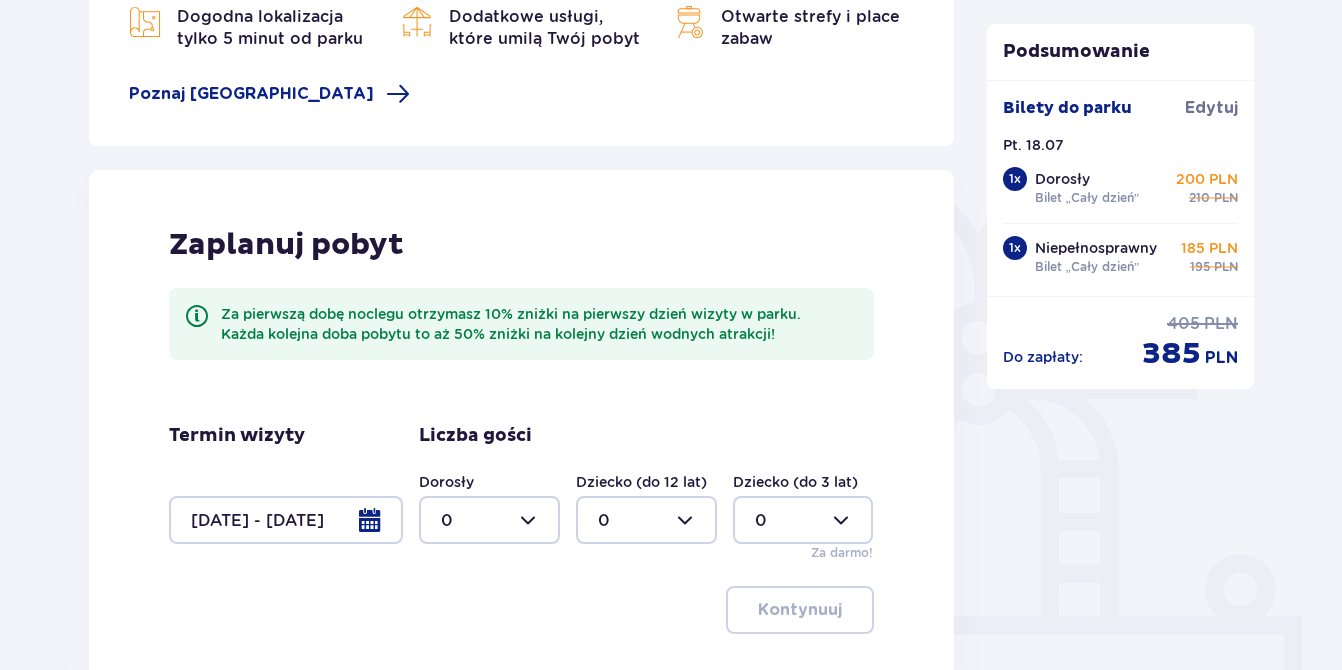 scroll, scrollTop: 531, scrollLeft: 0, axis: vertical 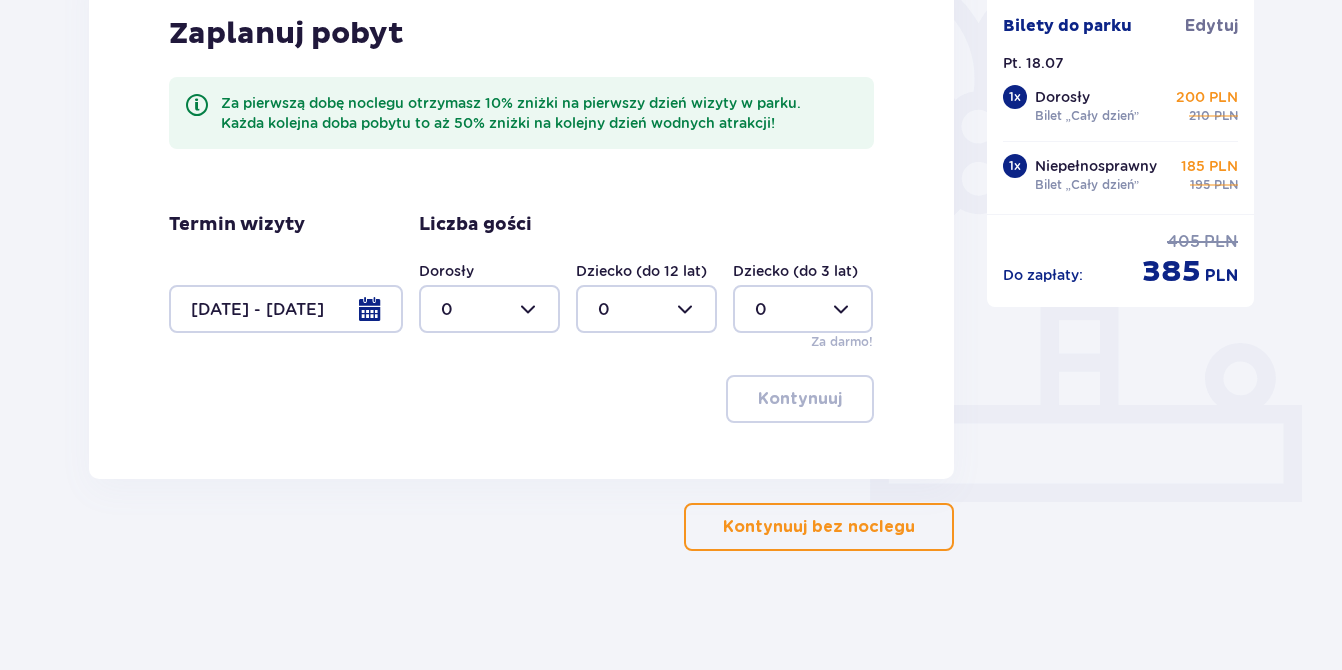 click on "Kontynuuj bez noclegu" at bounding box center (819, 527) 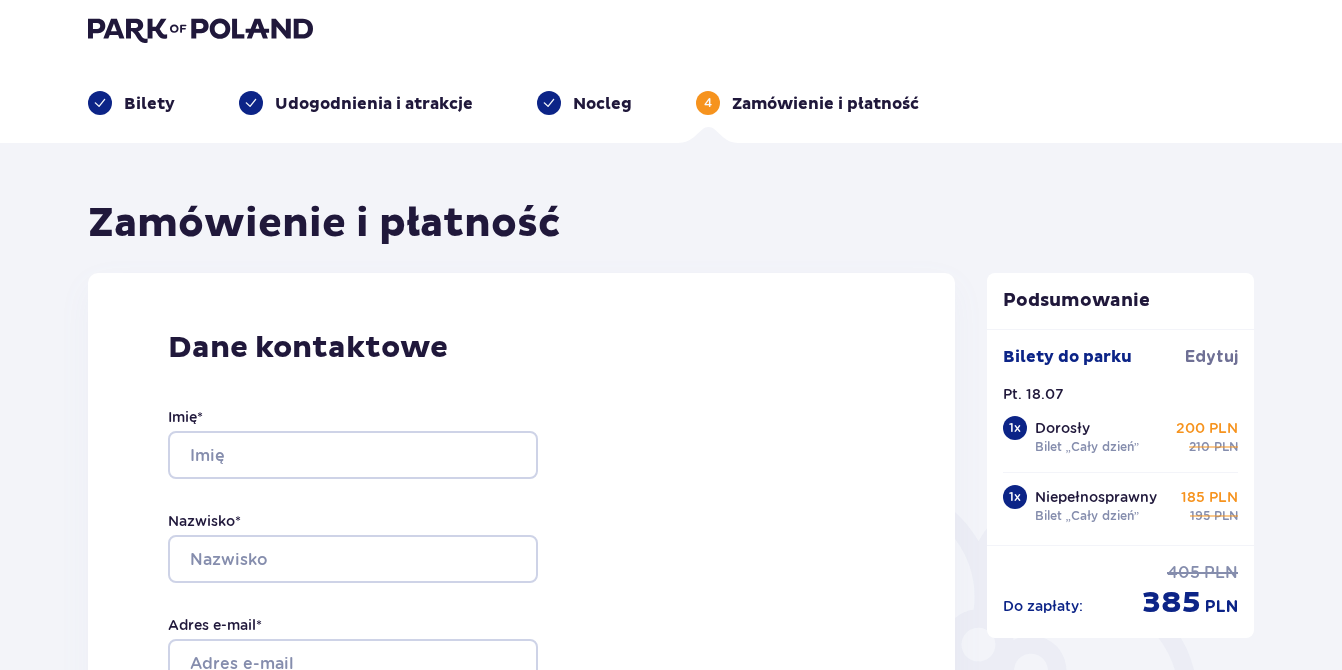 scroll, scrollTop: 0, scrollLeft: 0, axis: both 